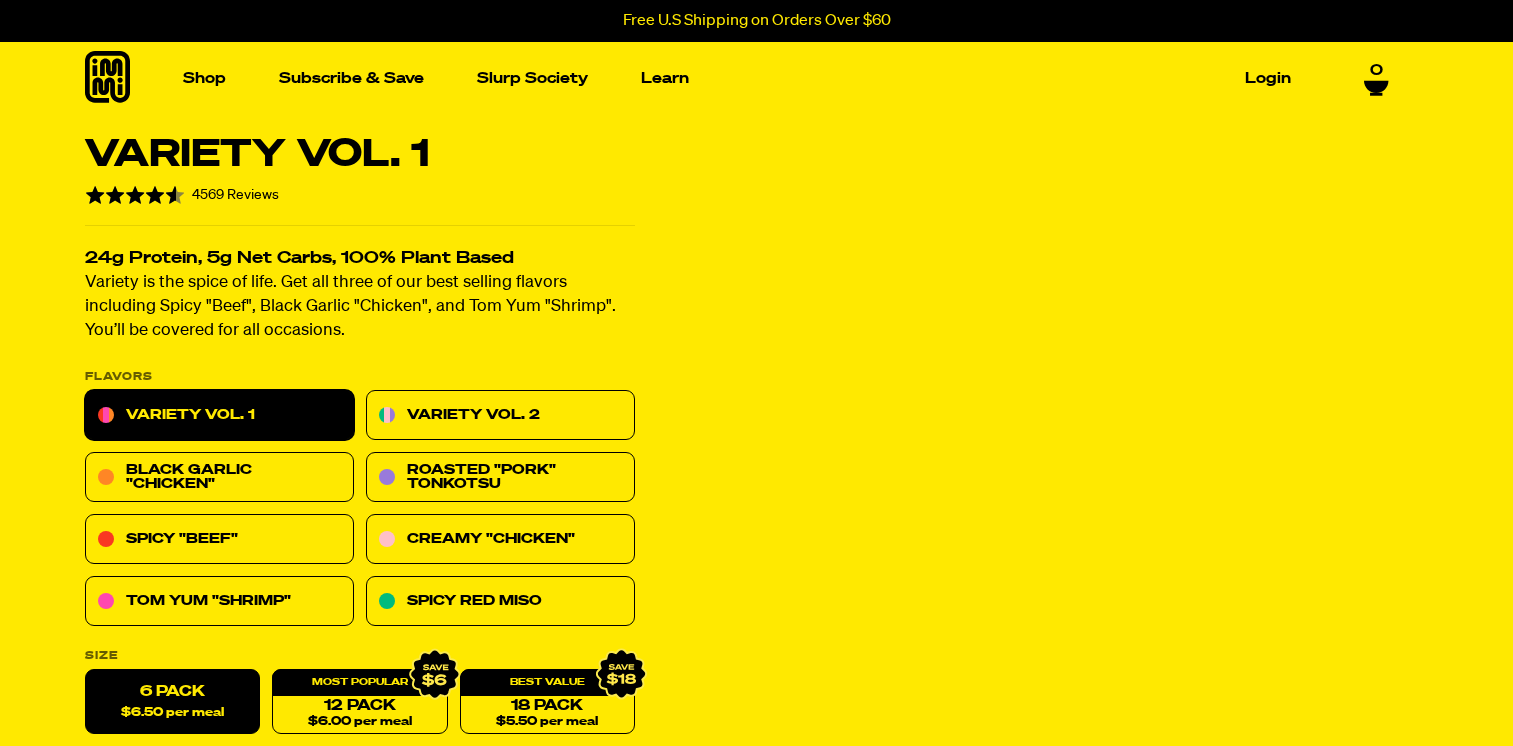 scroll, scrollTop: 0, scrollLeft: 0, axis: both 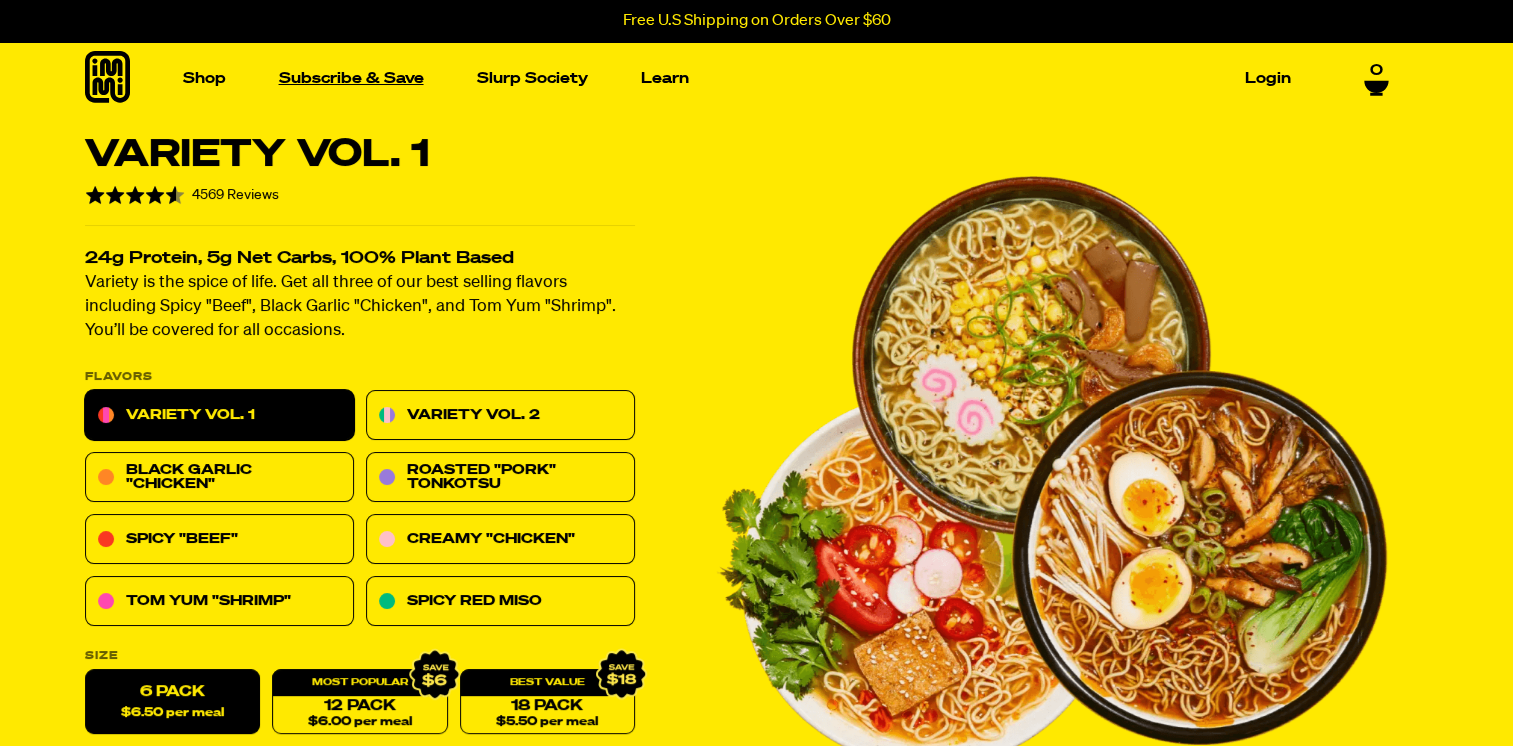 click on "Subscribe & Save" at bounding box center [351, 78] 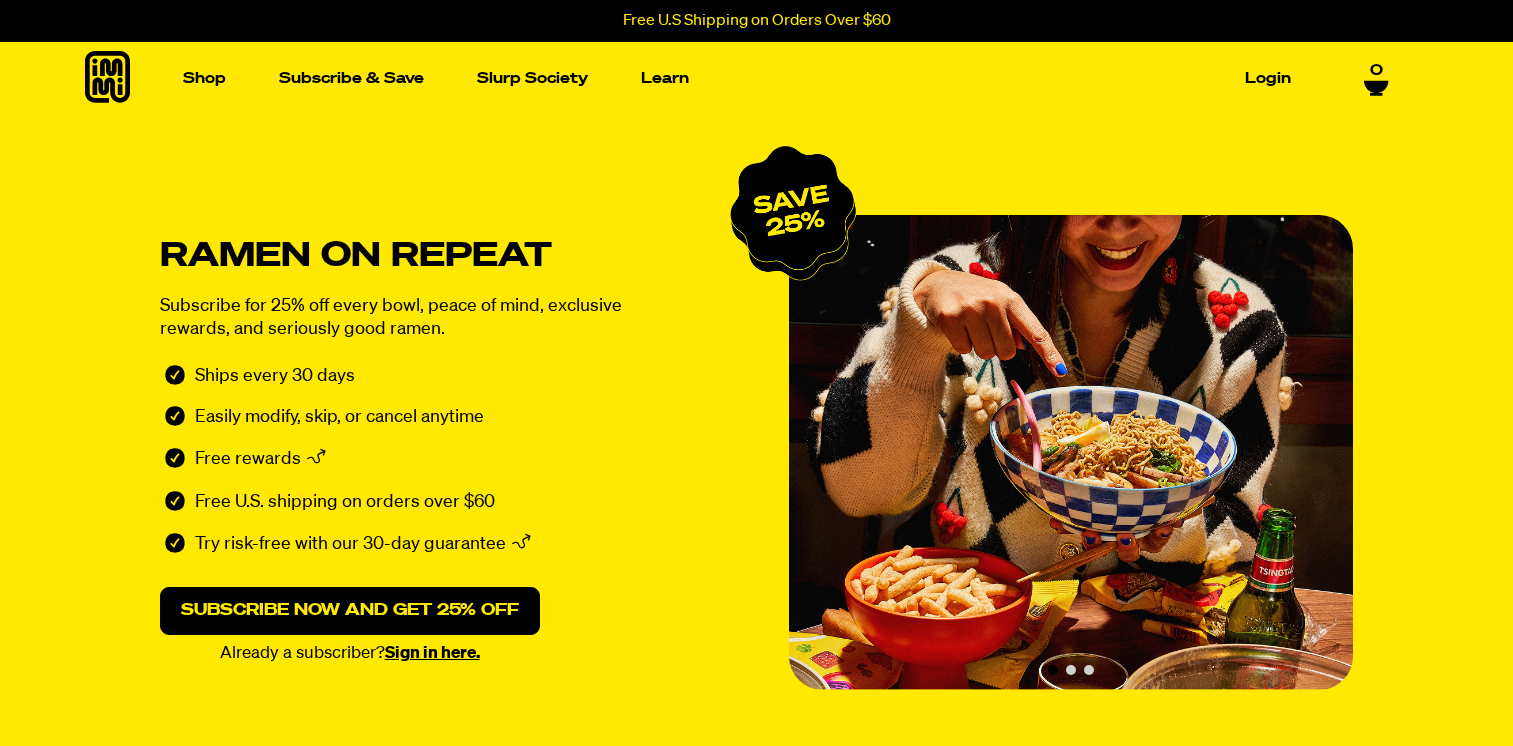 scroll, scrollTop: 0, scrollLeft: 0, axis: both 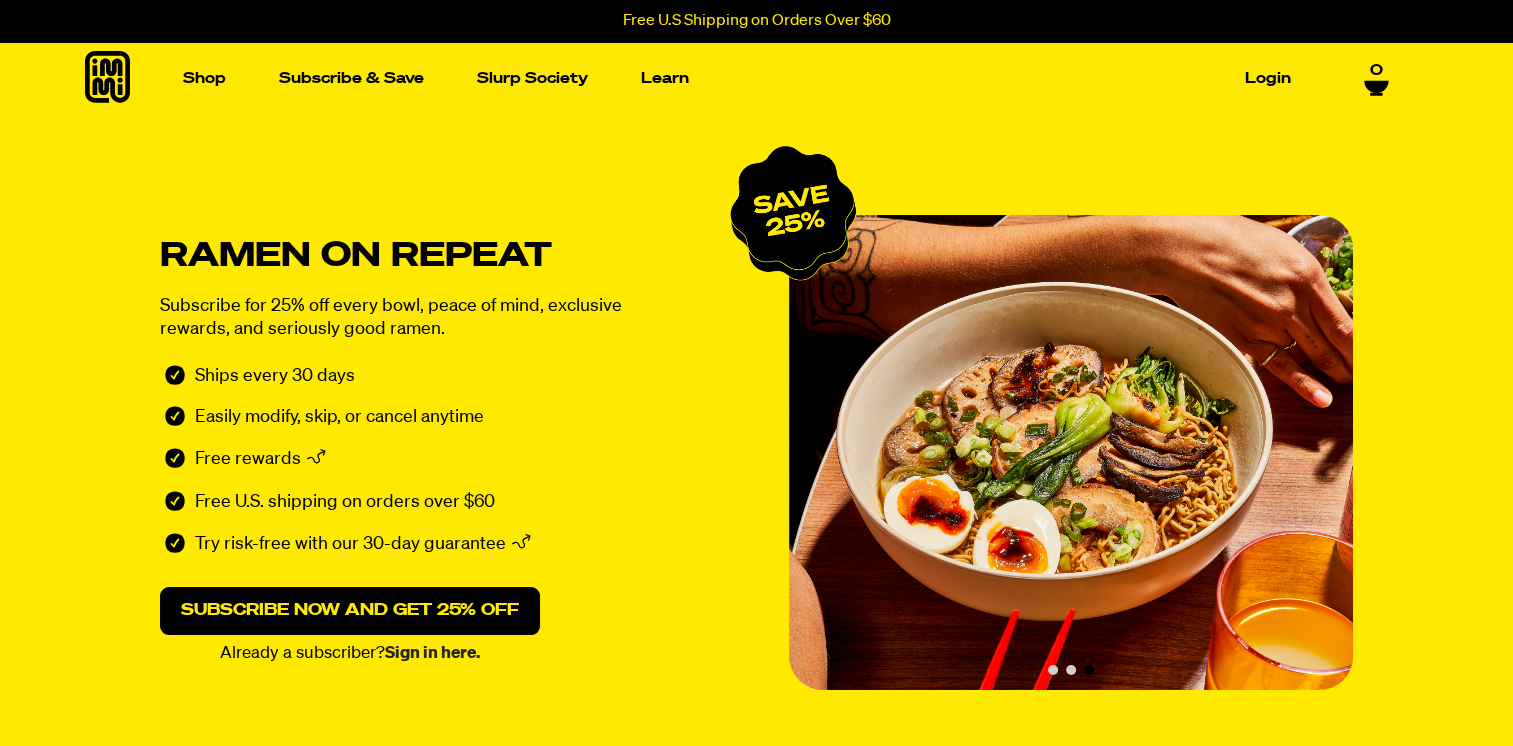 click on "Sign in here." at bounding box center (432, 653) 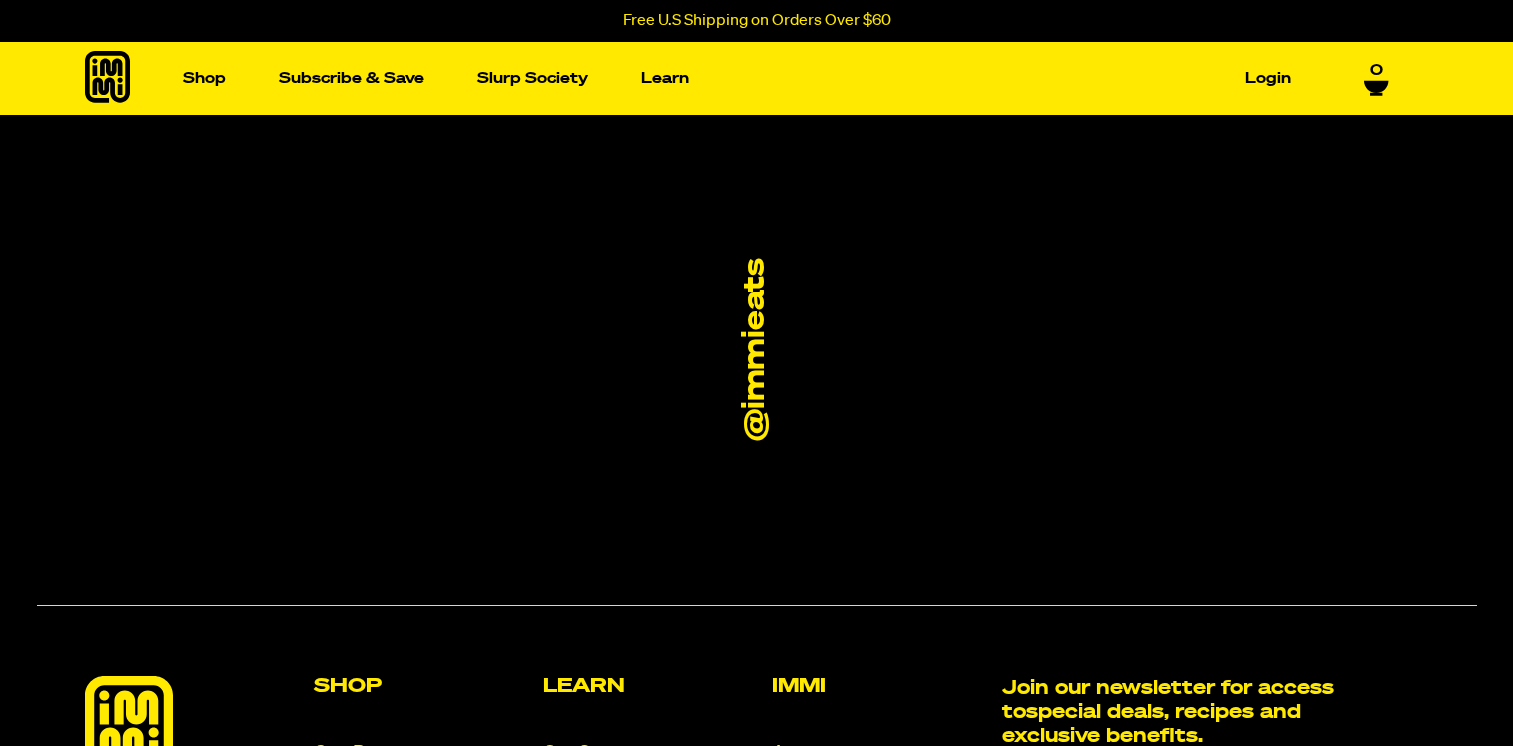 scroll, scrollTop: 0, scrollLeft: 0, axis: both 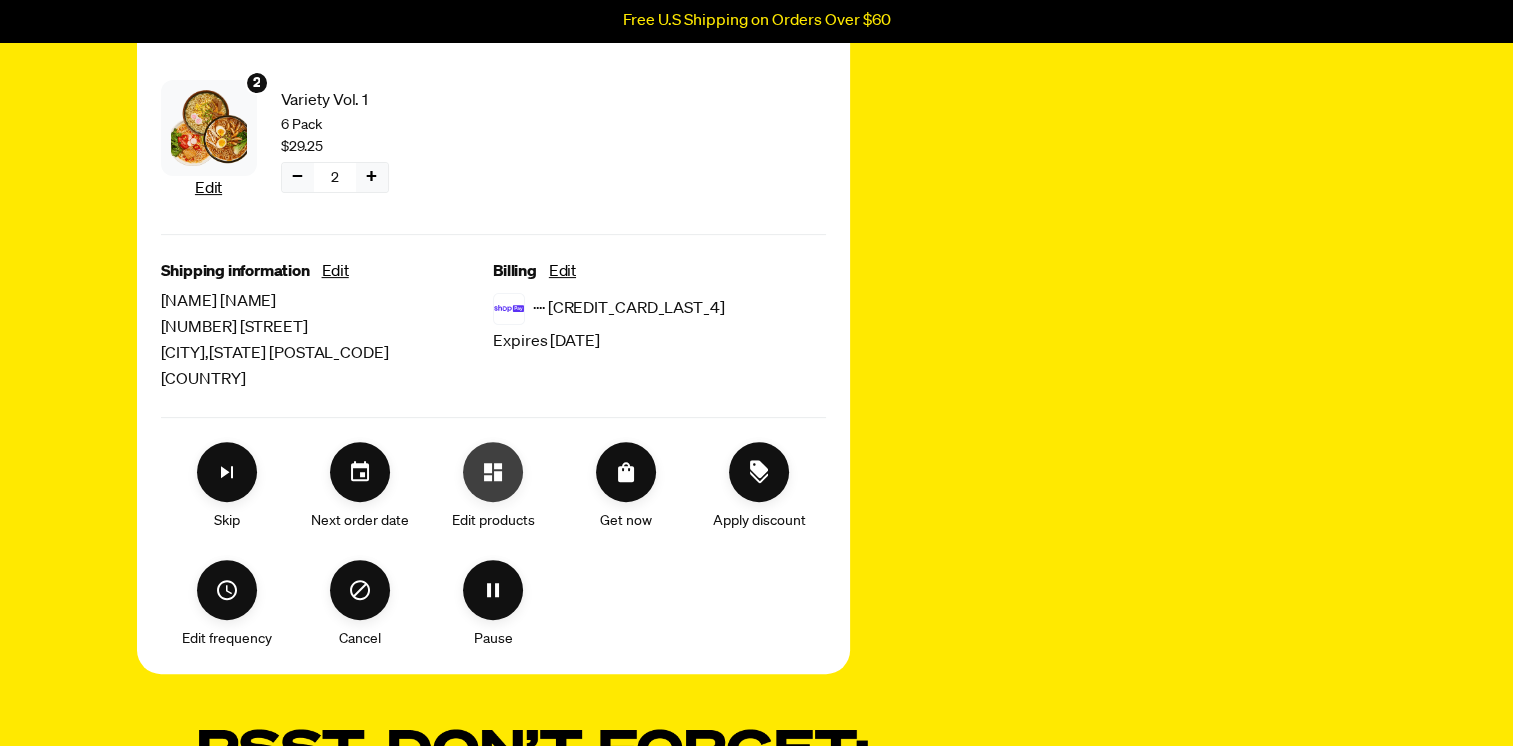 click 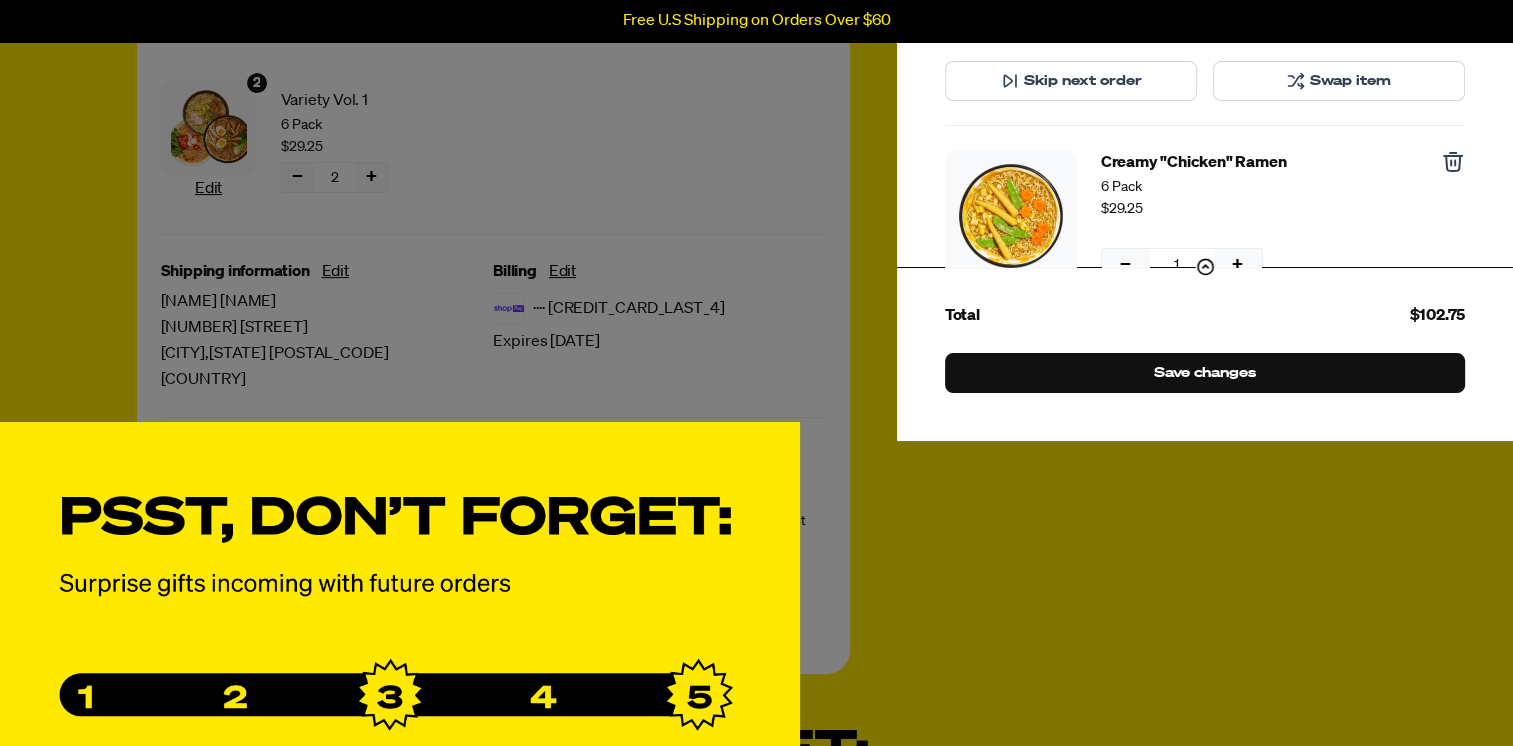 click on "Swap item" at bounding box center (1350, 81) 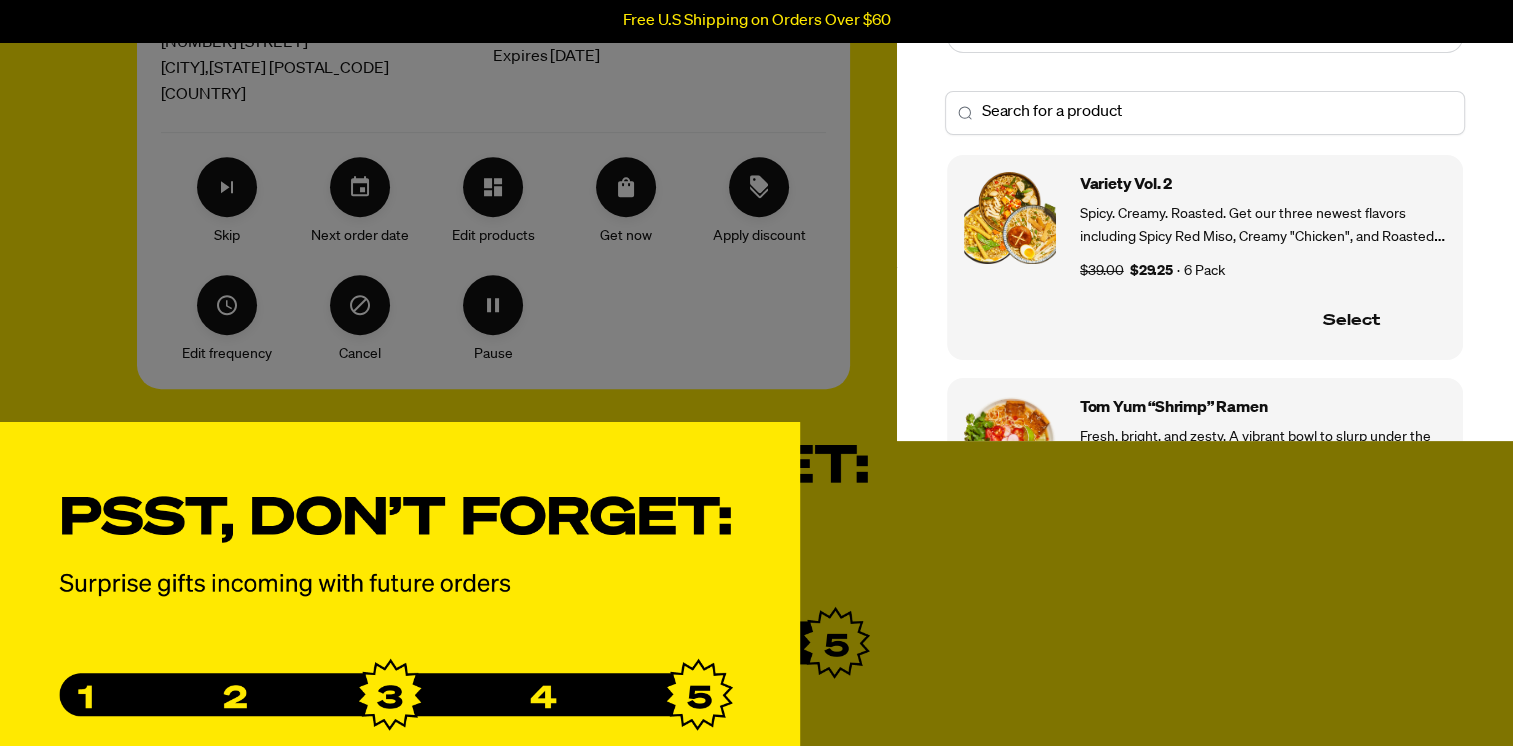 scroll, scrollTop: 887, scrollLeft: 0, axis: vertical 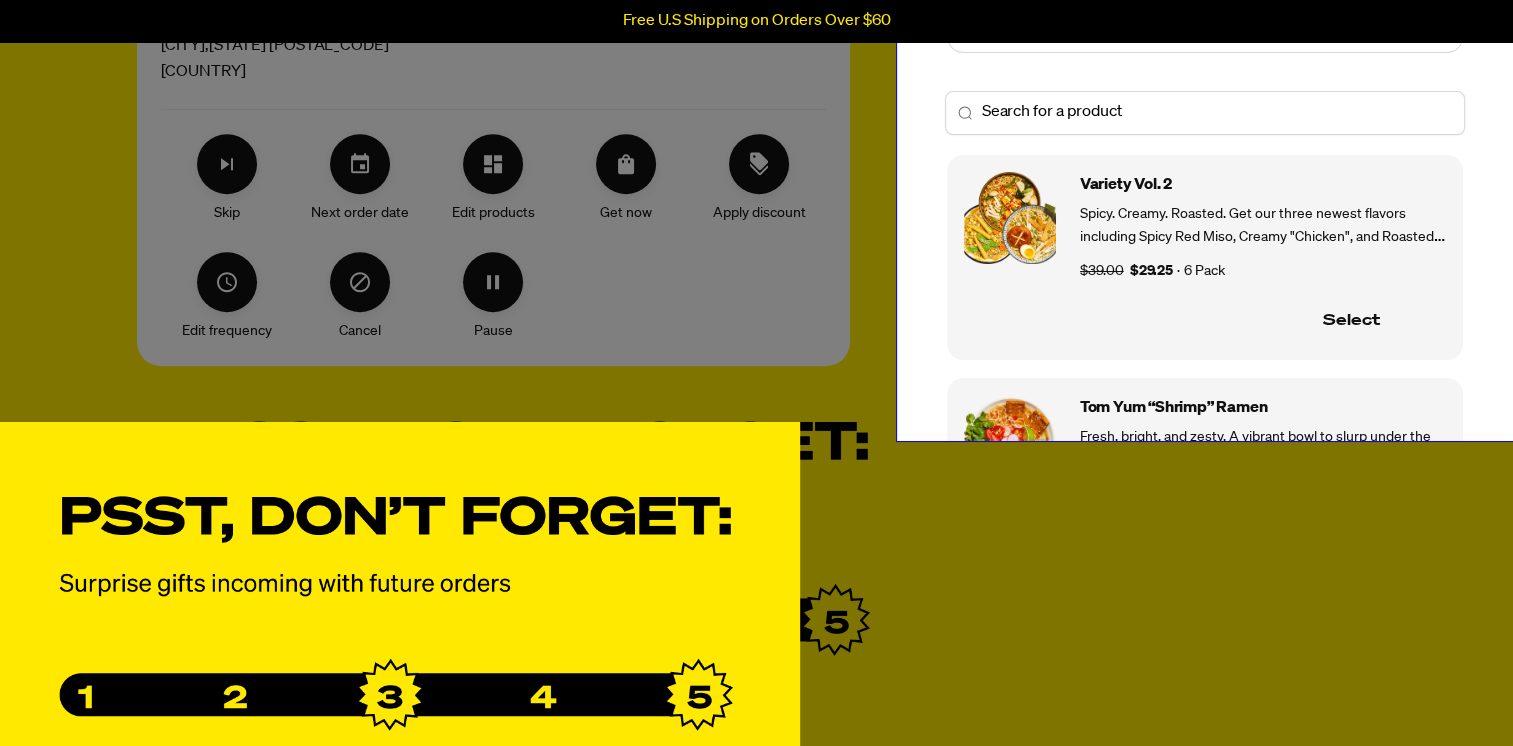 click on "Change the product Product to be replaced Veggie Topping Mix Take your ramen to eleven. Elevate your next bowl of immi ramen with a handpicked mix of seven vibrant veggie toppings, adding an irresistible crunch and a burst of fresh, savory flavors in every bite.
$15.00 Search for replacement products Variety Vol. 2
Spicy. Creamy. Roasted. Get our three newest flavors including Spicy Red Miso, Creamy "Chicken", and Roasted "Pork" Tonkotsu. You’ll be covered for all occasions. $39.00 $29.25 · 6 Pack   Select Tom Yum “Shrimp” Ramen Fresh, bright, and zesty. A vibrant bowl to slurp under the cool shade on a warm afternoon. Abundant with notes of lemongrass, citrus, and chili. $39.00 $29.25 · 6 Pack   Select Variety Vol. 1 Variety is the spice of life. Get all three of our best selling flavors including Spicy Beef, Black Garlic Chicken, and Tom Yum Shrimp. You’ll be covered for all occasions. $39.00 $29.25 · 6 Pack   Select Creamy "Chicken" Cup Ramen $39.00 $29.25 · 6 pack   Select $39.00 $29.25 ·" at bounding box center (1205, 104) 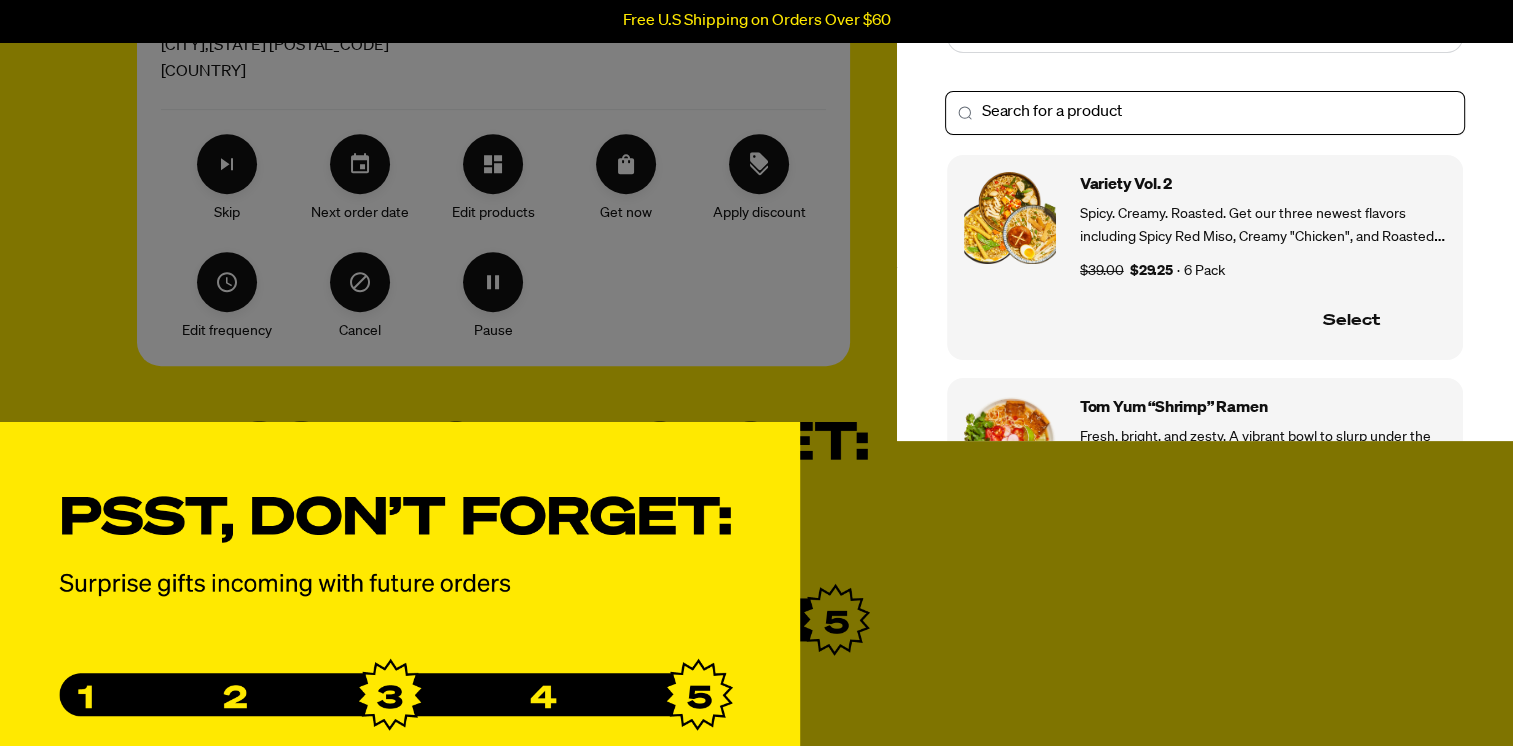 click on "Search for replacement products" at bounding box center (1205, 113) 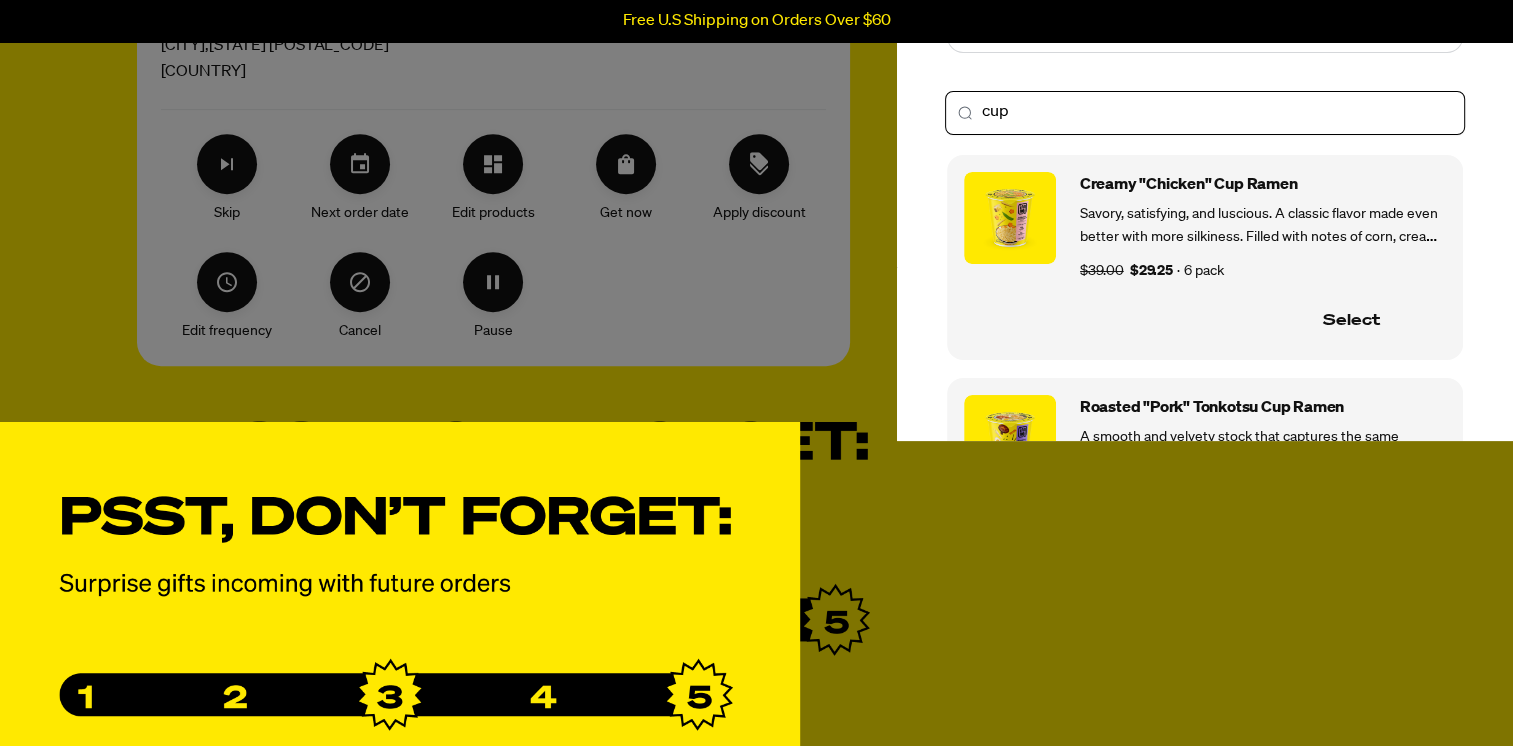 type on "cup" 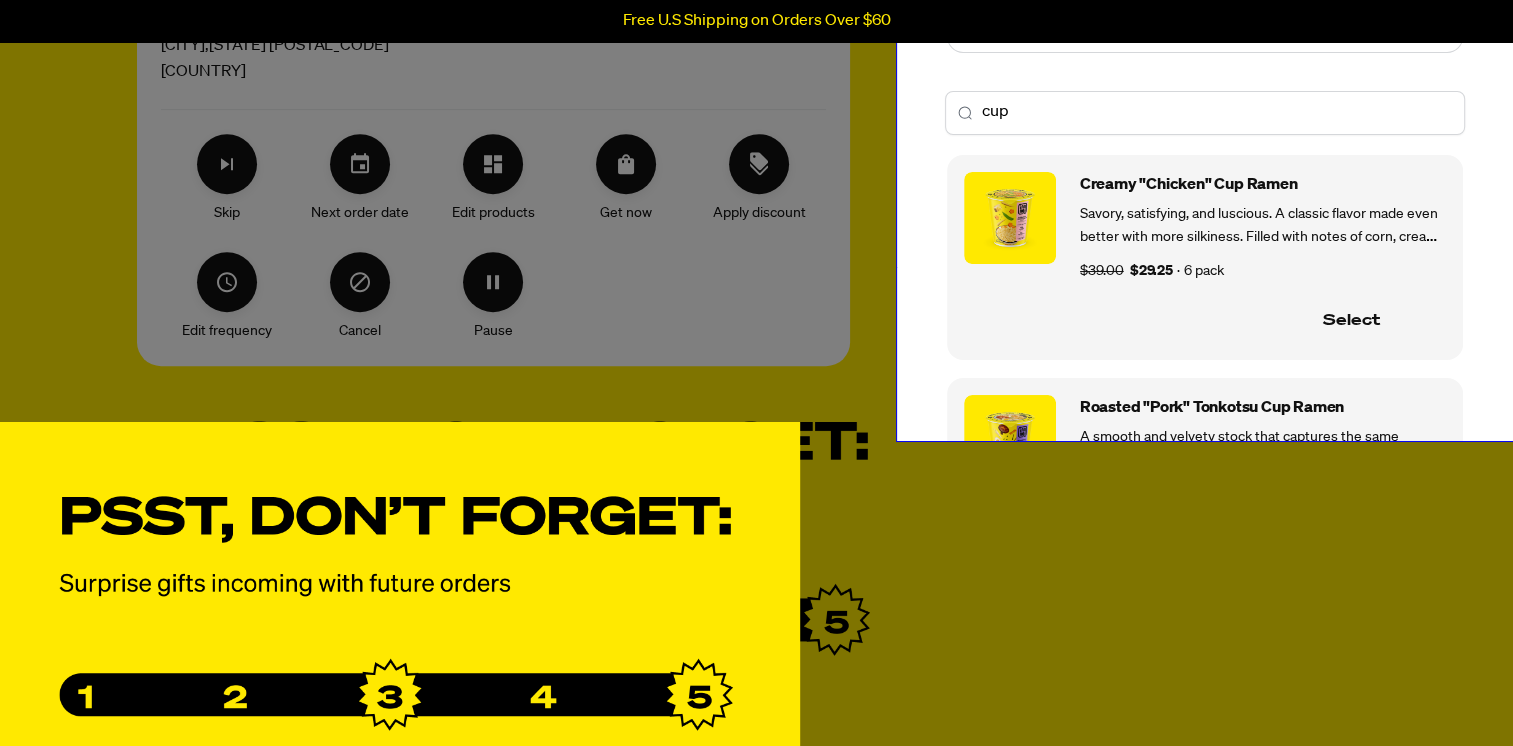 drag, startPoint x: 1500, startPoint y: 123, endPoint x: 1380, endPoint y: 78, distance: 128.16005 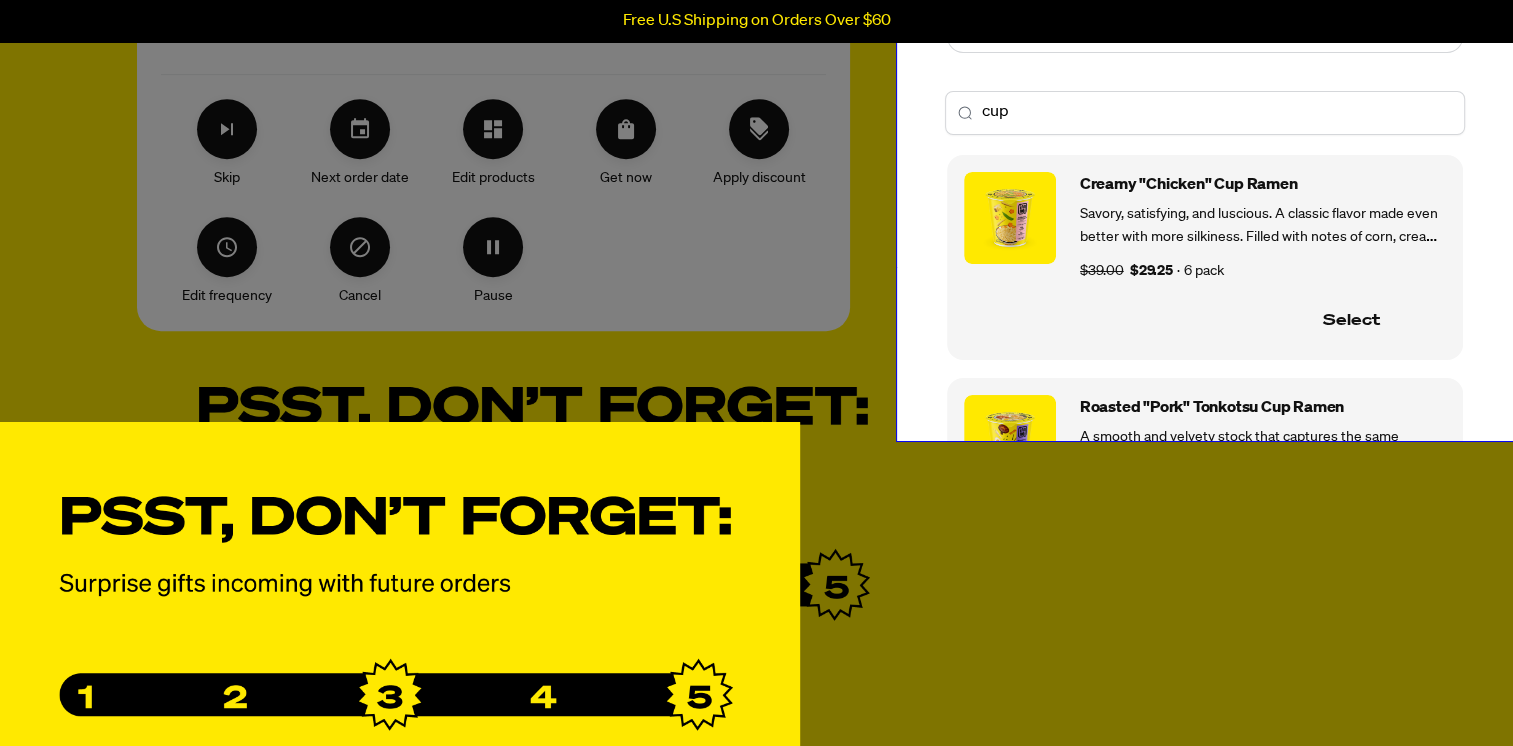 scroll, scrollTop: 927, scrollLeft: 0, axis: vertical 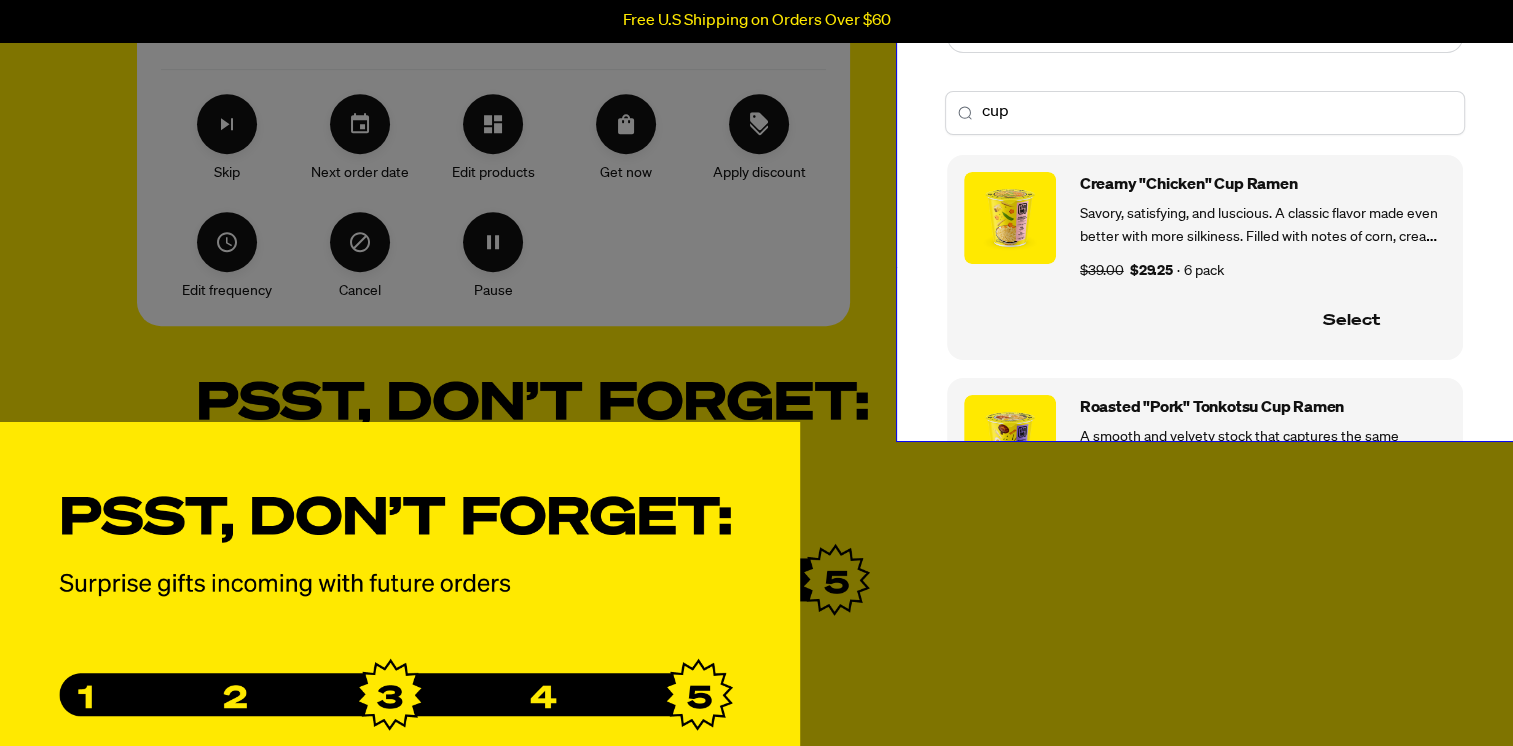 click on "Change the product Product to be replaced Veggie Topping Mix Take your ramen to eleven. Elevate your next bowl of immi ramen with a handpicked mix of seven vibrant veggie toppings, adding an irresistible crunch and a burst of fresh, savory flavors in every bite.
$15.00 Search for replacement products cup Creamy "Chicken" Cup Ramen
Savory, satisfying, and luscious. A classic flavor made even better with more silkiness. Filled with notes of corn, cream, and herbs. $39.00 $29.25 · 6 pack   Select Roasted "Pork" Tonkotsu Cup Ramen
A smooth and velvety stock that captures the same smokey roasted flavors and is rich with hints of garlic, shallots, and sesame. Our tonkotsu is hearty, comforting and deeply satisfying. $39.00 $29.25 · 6 pack   Select Spicy Red Miso Cup Ramen
A bold version of the humble miso flavor which we’ve transformed with a touch of heat and a heavy dollop of umami. Our spicy red miso is funky and flavorful but balanced and smooth. $39.00 $29.25 · 6 pack   Select Change" at bounding box center (1205, 104) 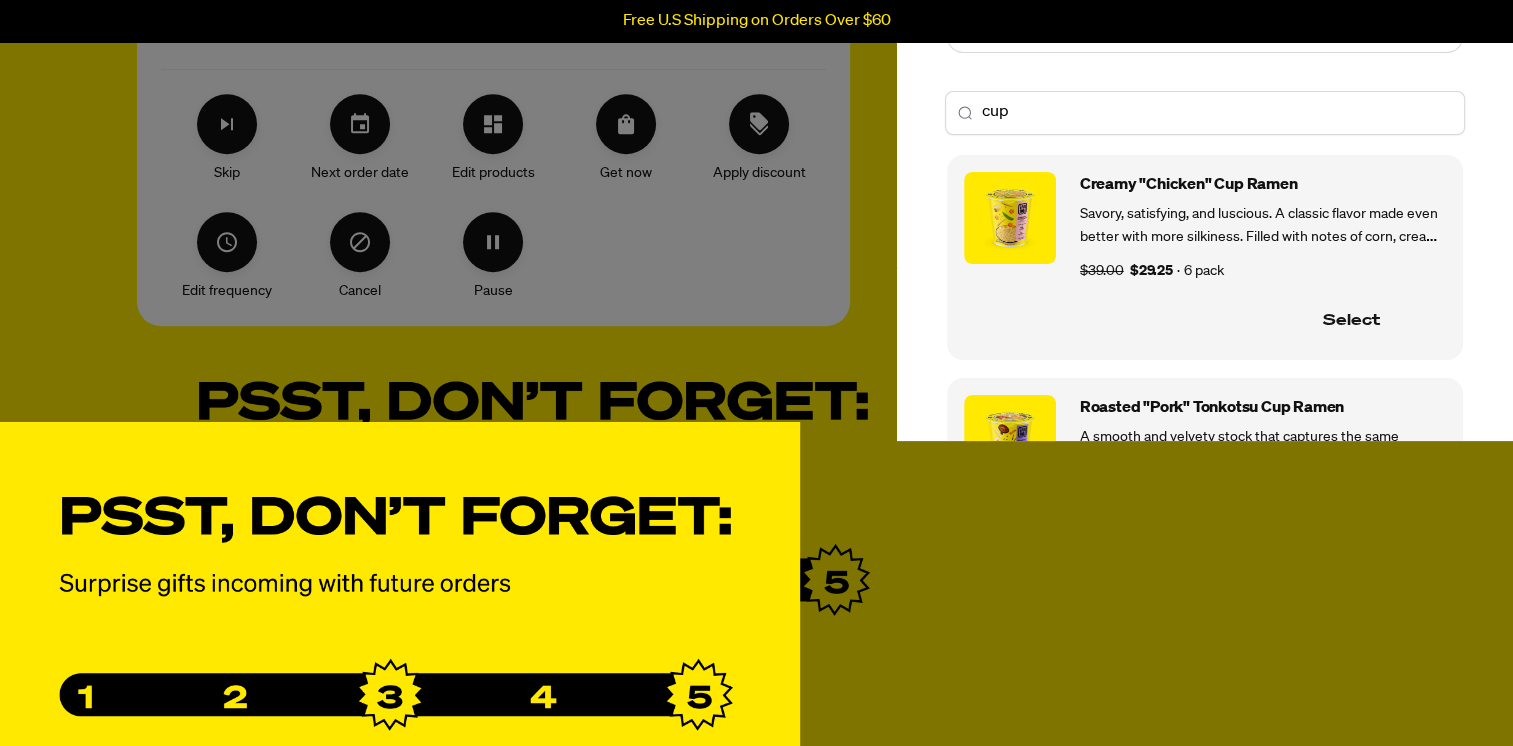 click on "Select" at bounding box center [1351, 322] 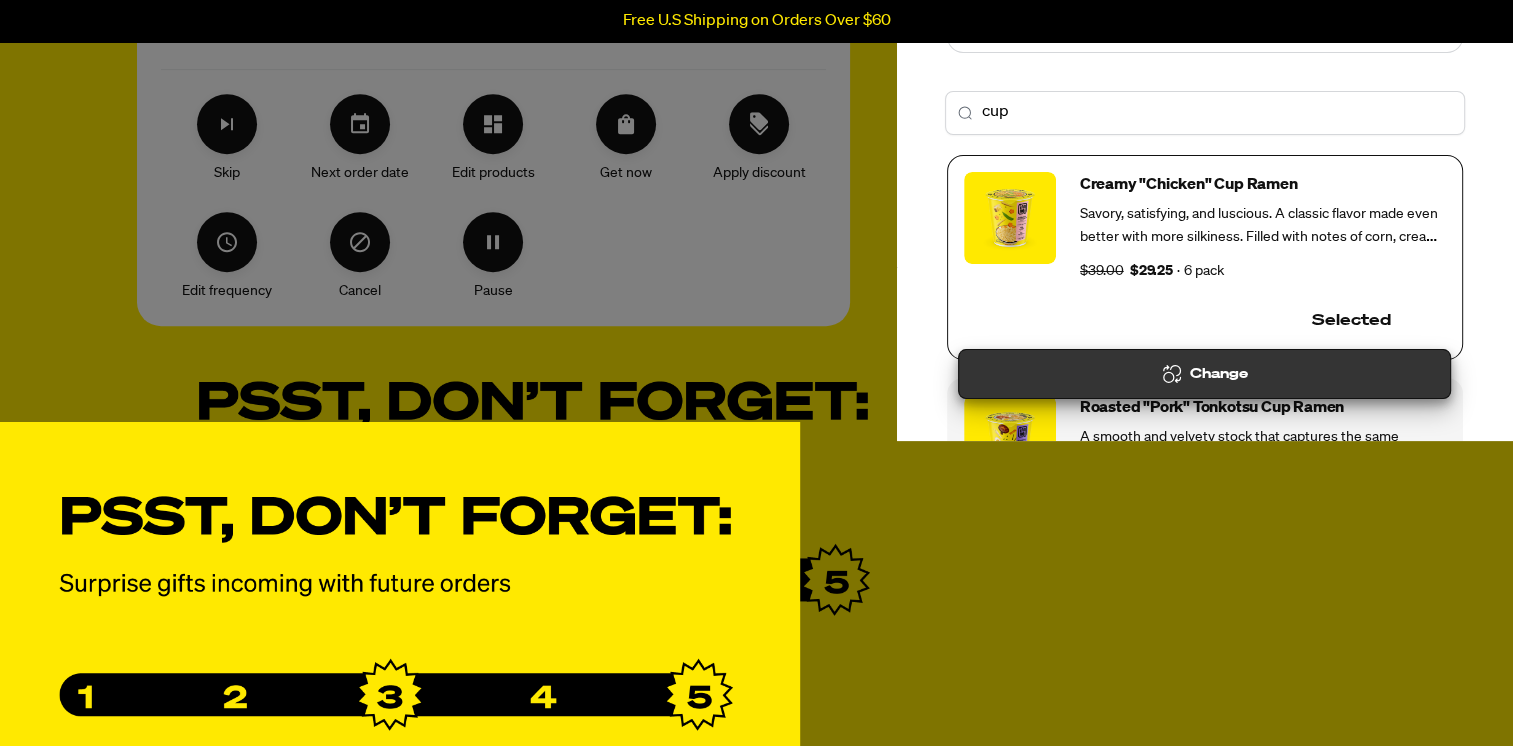 click on "Change" at bounding box center (1204, 374) 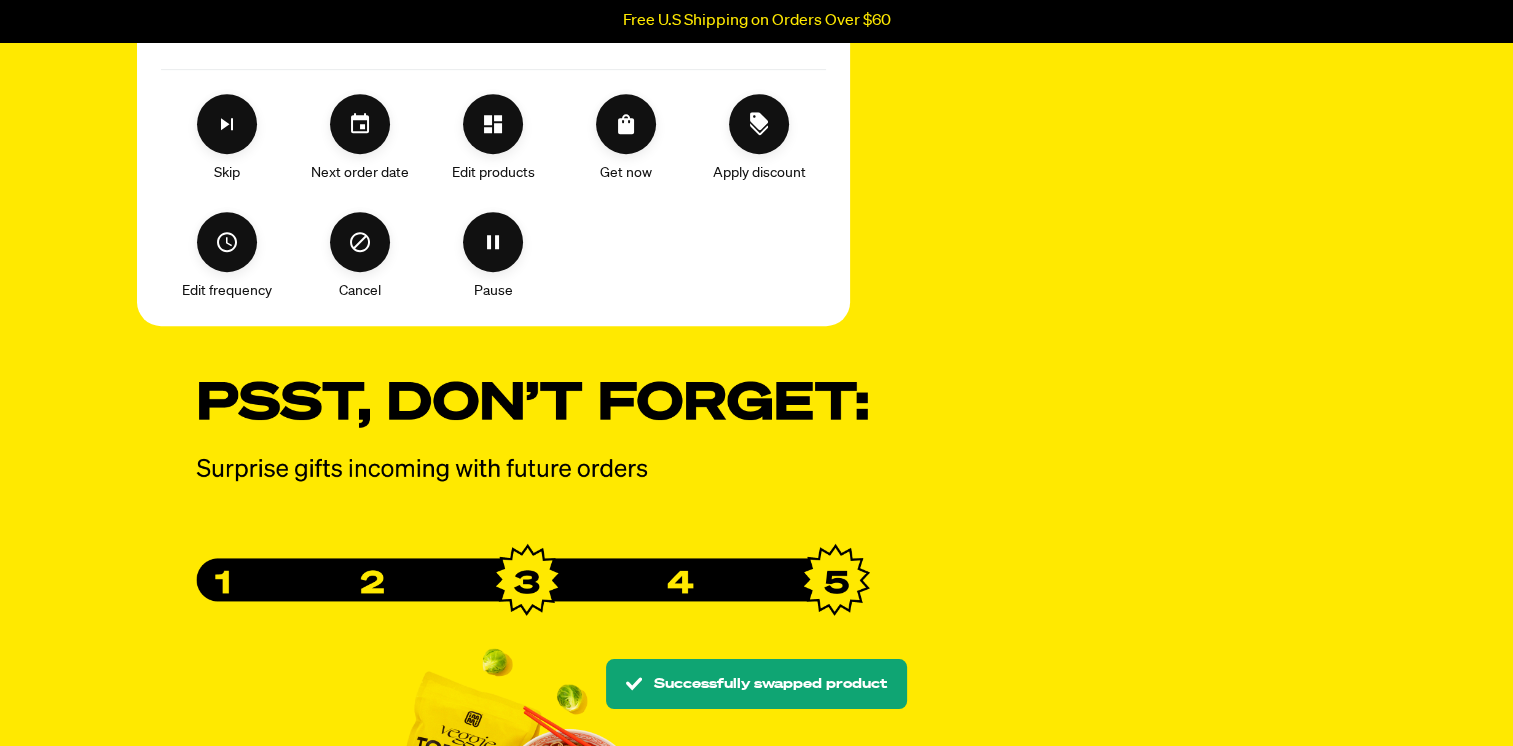 scroll, scrollTop: 935, scrollLeft: 0, axis: vertical 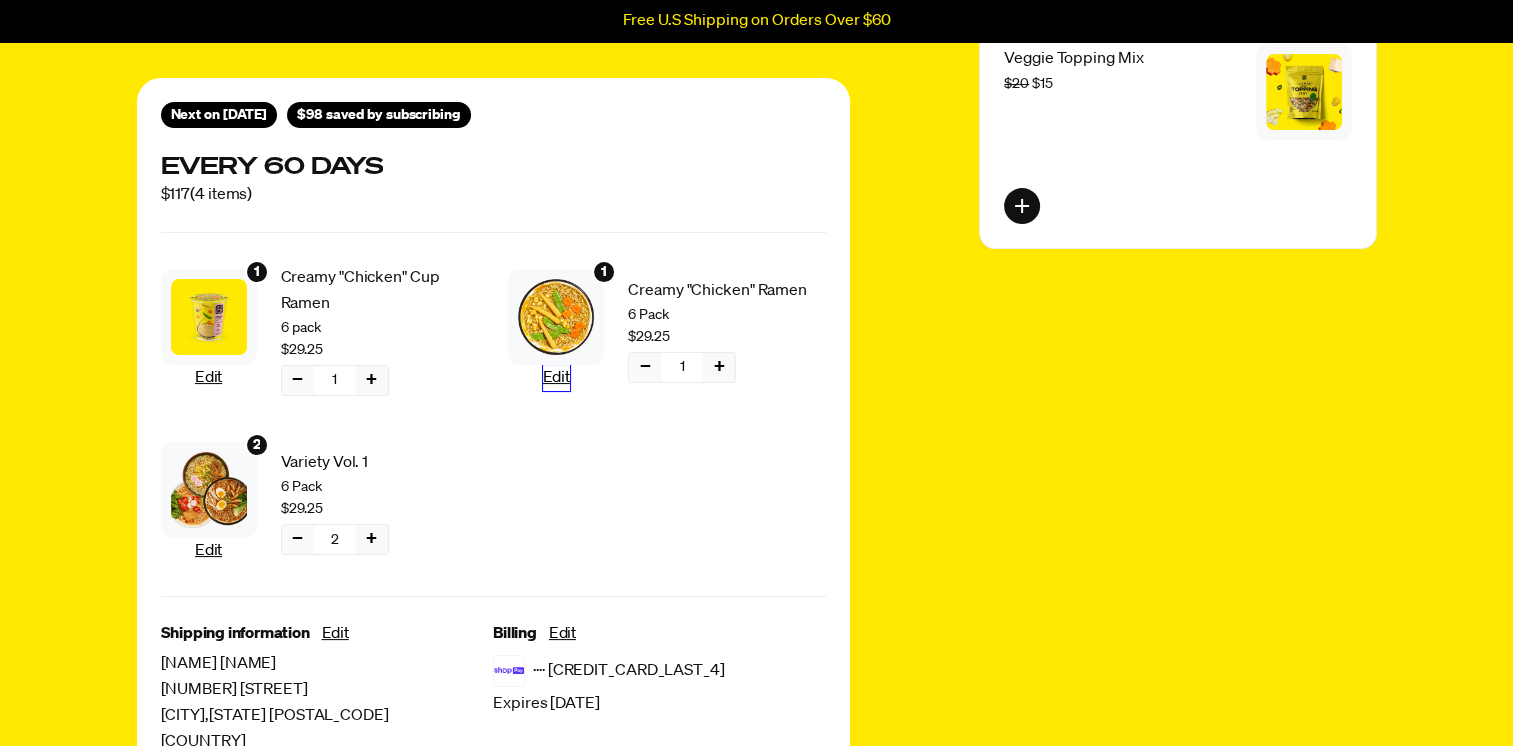 click on "Edit" at bounding box center (556, 378) 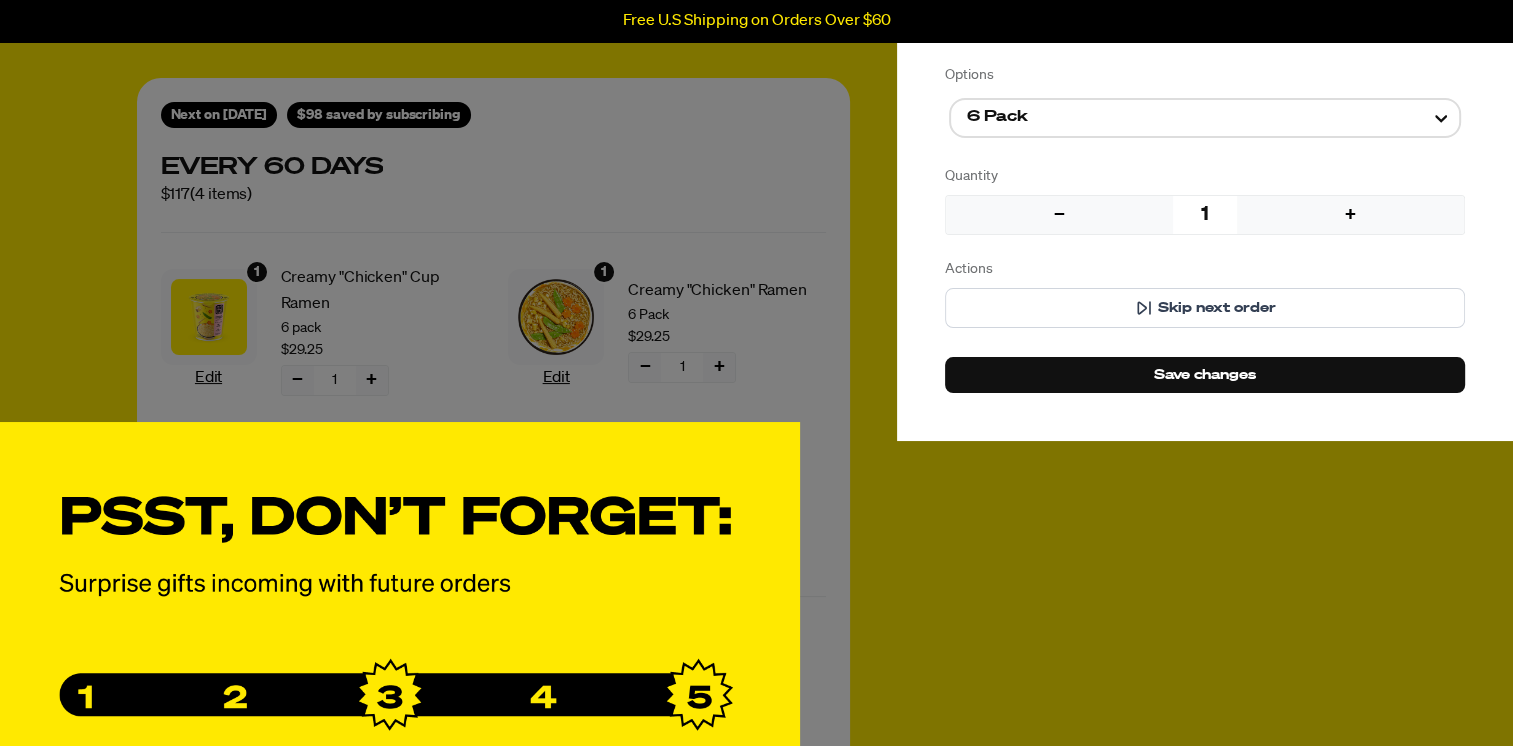 click on "Manage product(s) Creamy "Chicken" Ramen $29.25 Options 6 Pack Quantity − 1 + Actions    Skip next order Save changes" at bounding box center (756, 373) 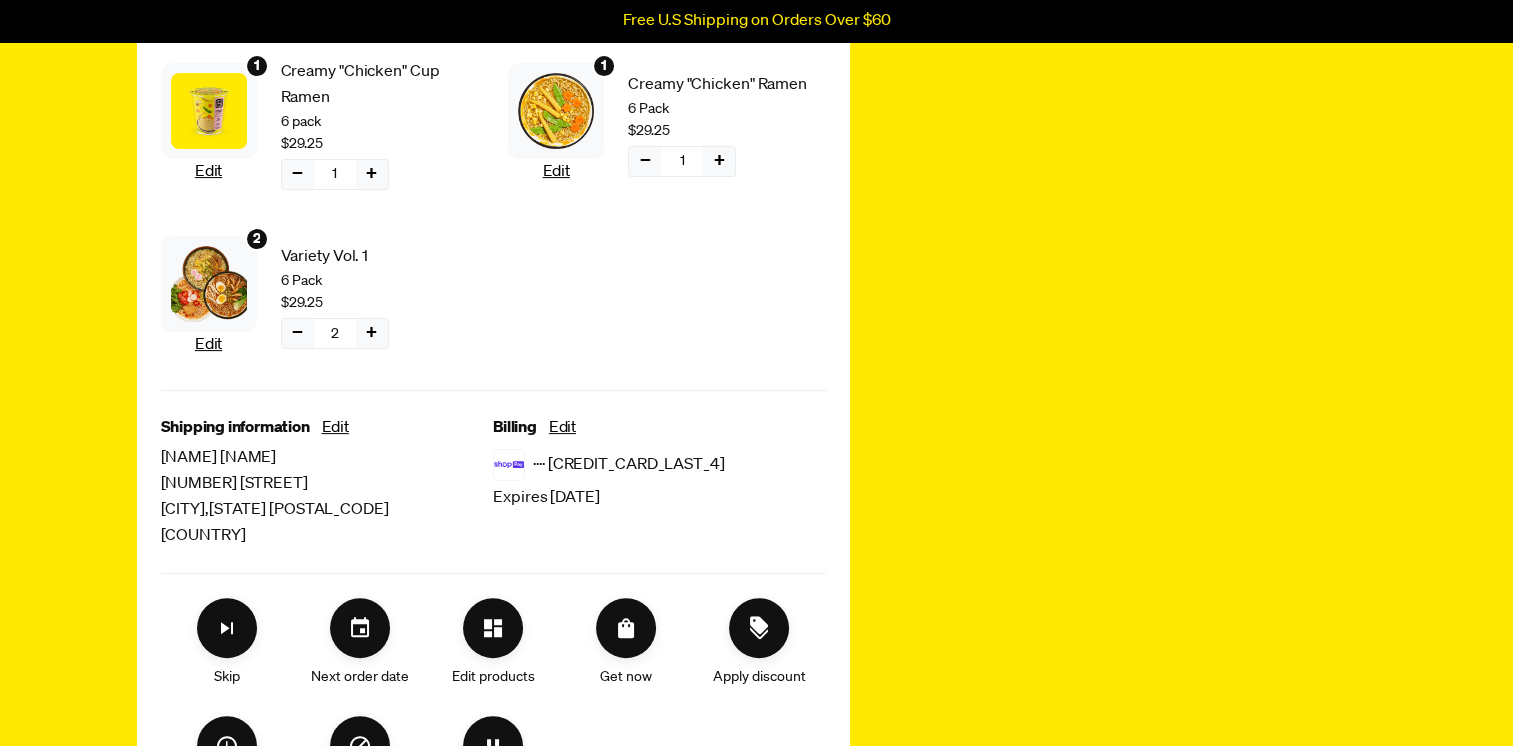 scroll, scrollTop: 470, scrollLeft: 0, axis: vertical 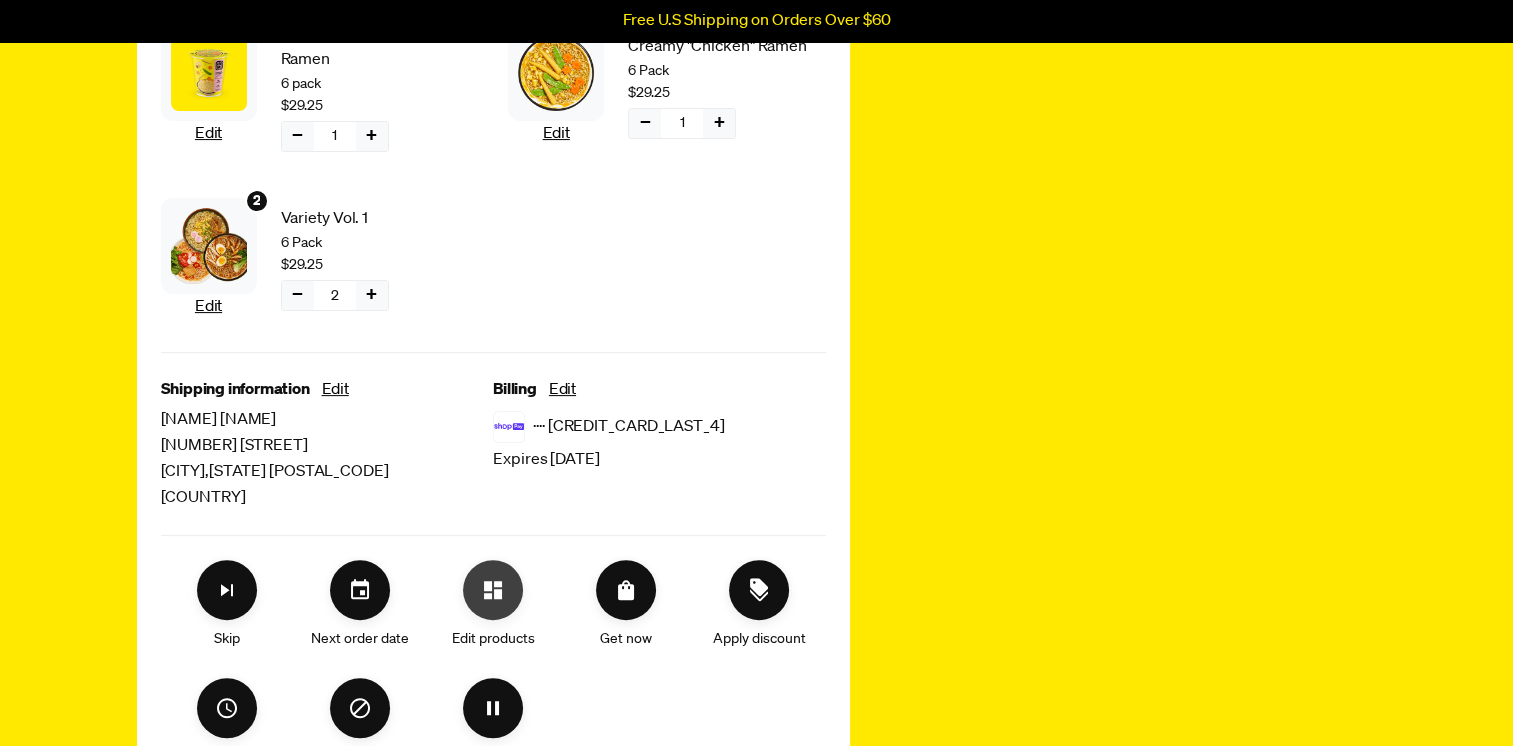 click 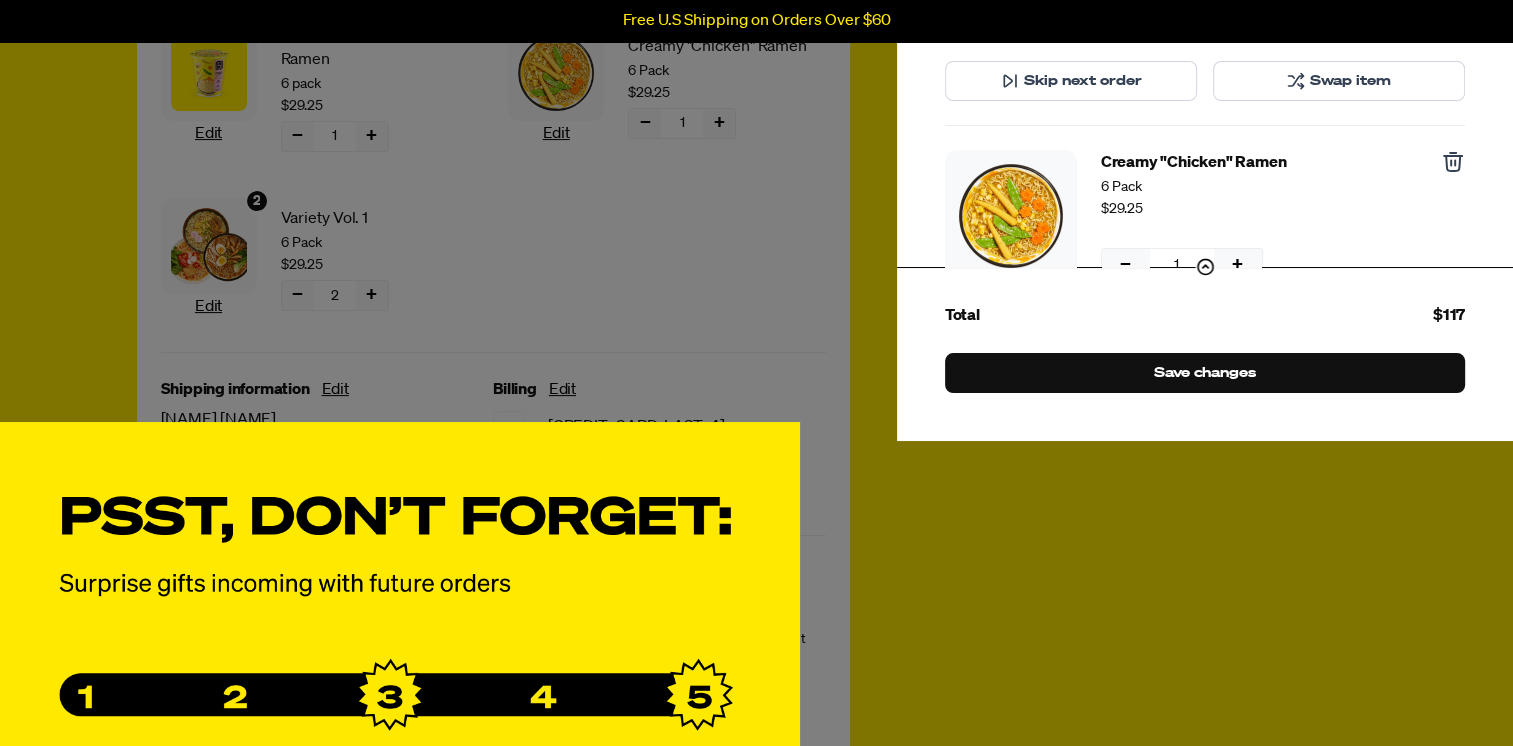 click on "Creamy "Chicken" Ramen" at bounding box center (1265, 163) 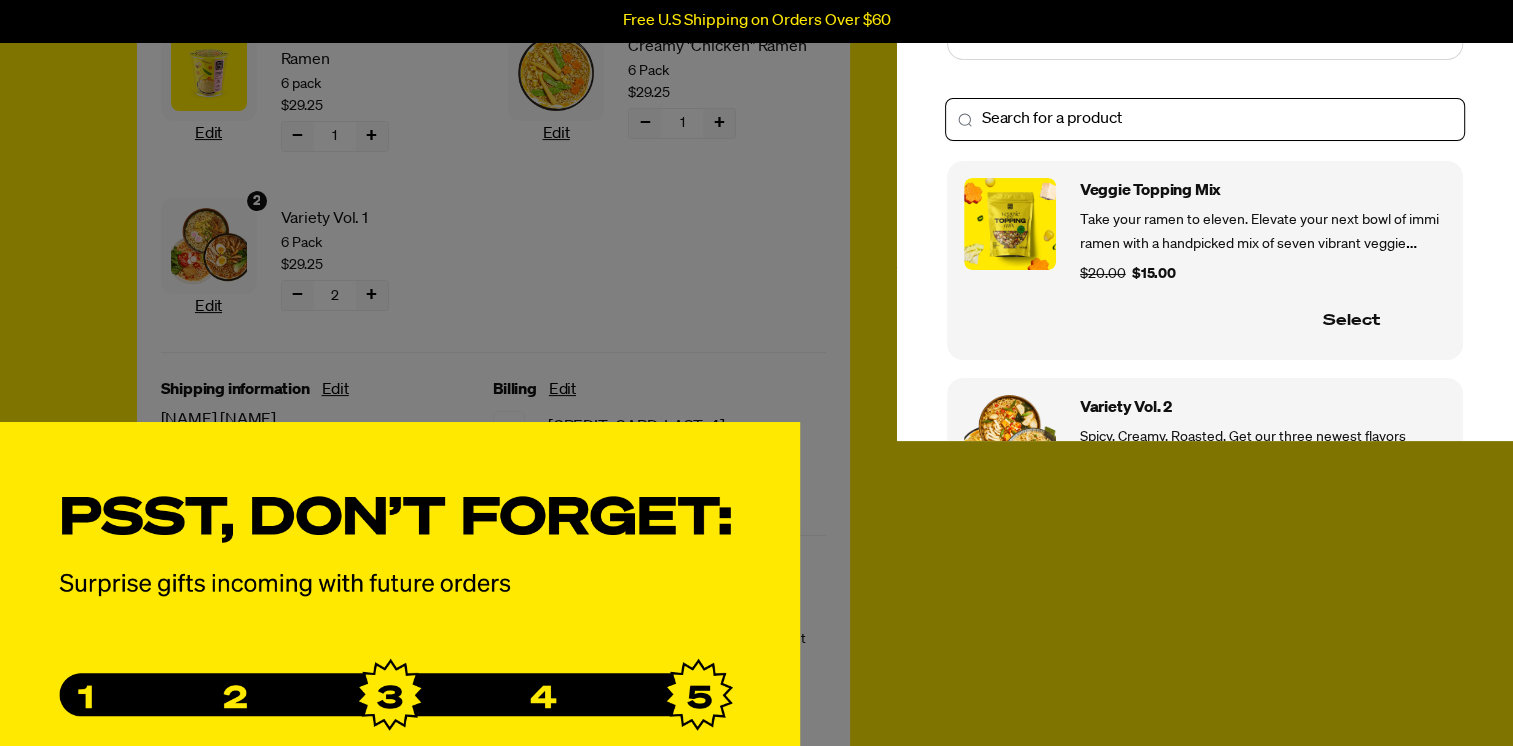 click on "Search for replacement products" at bounding box center [1205, 120] 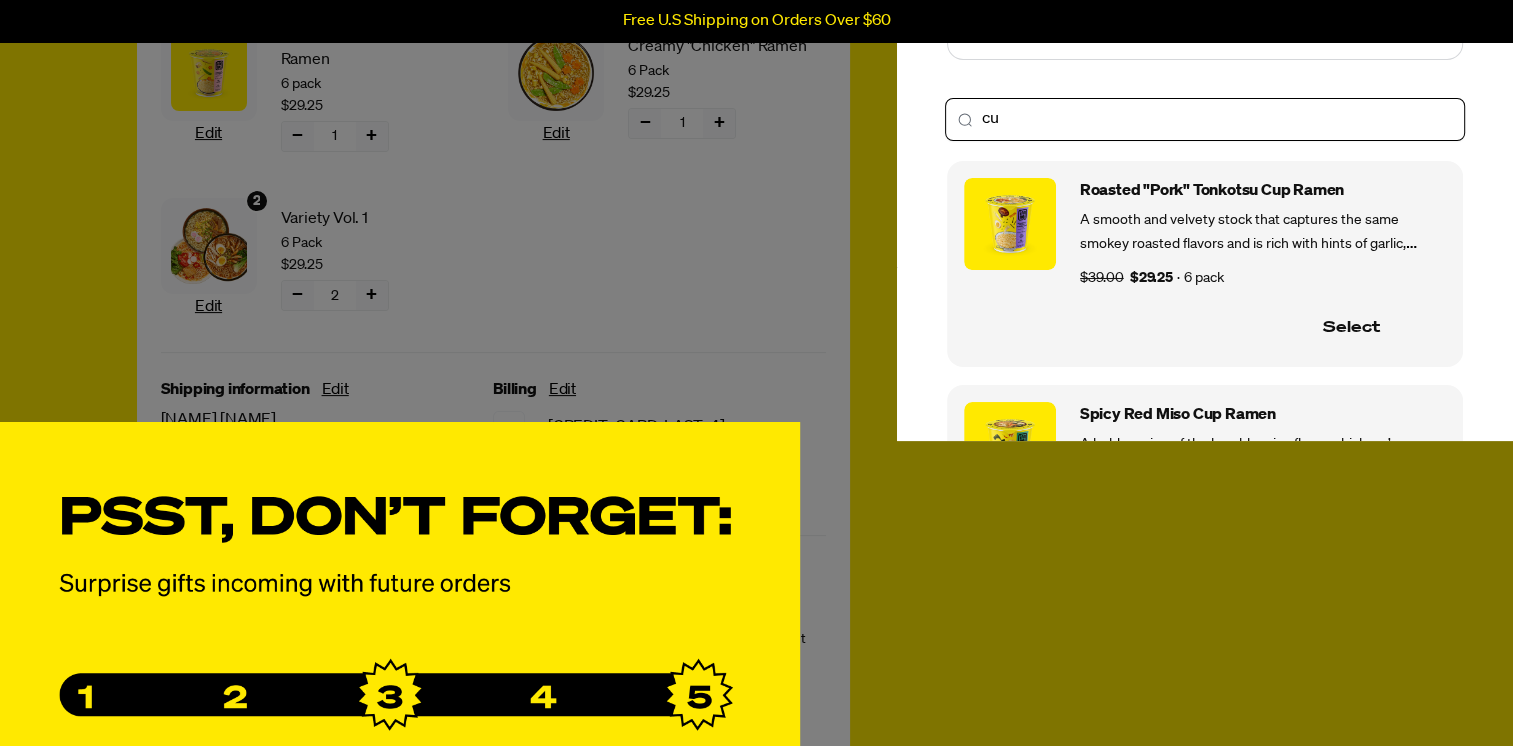 type on "c" 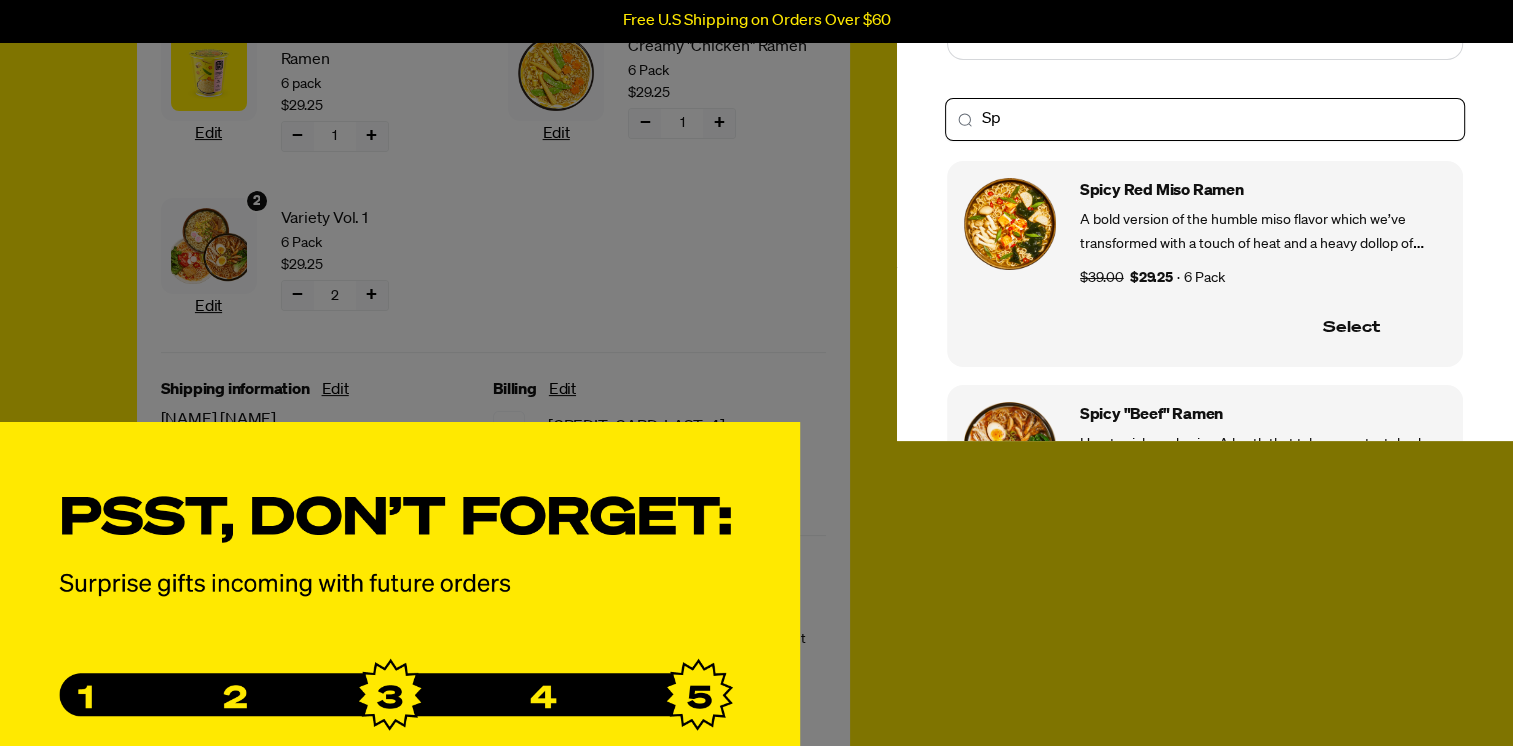 type on "S" 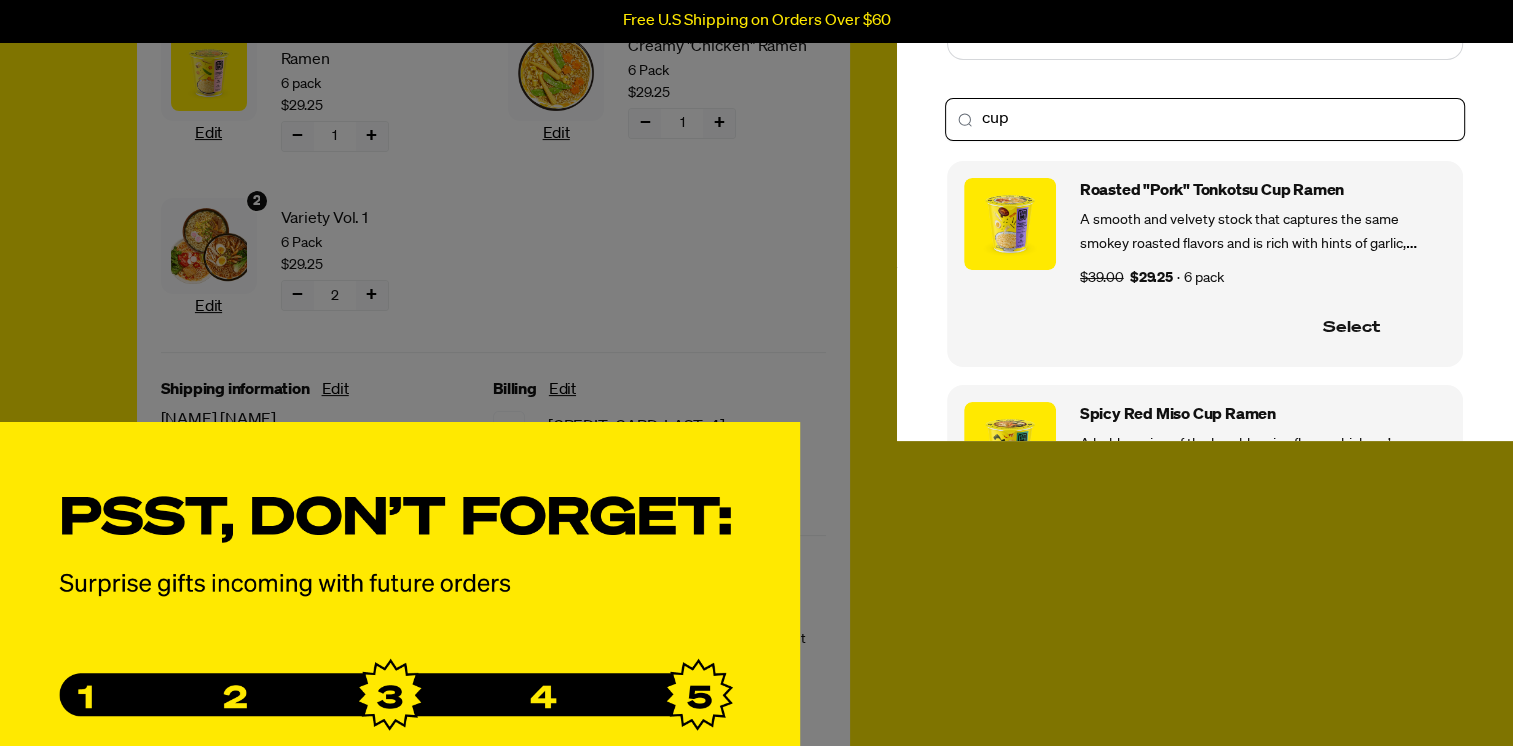 type on "cup" 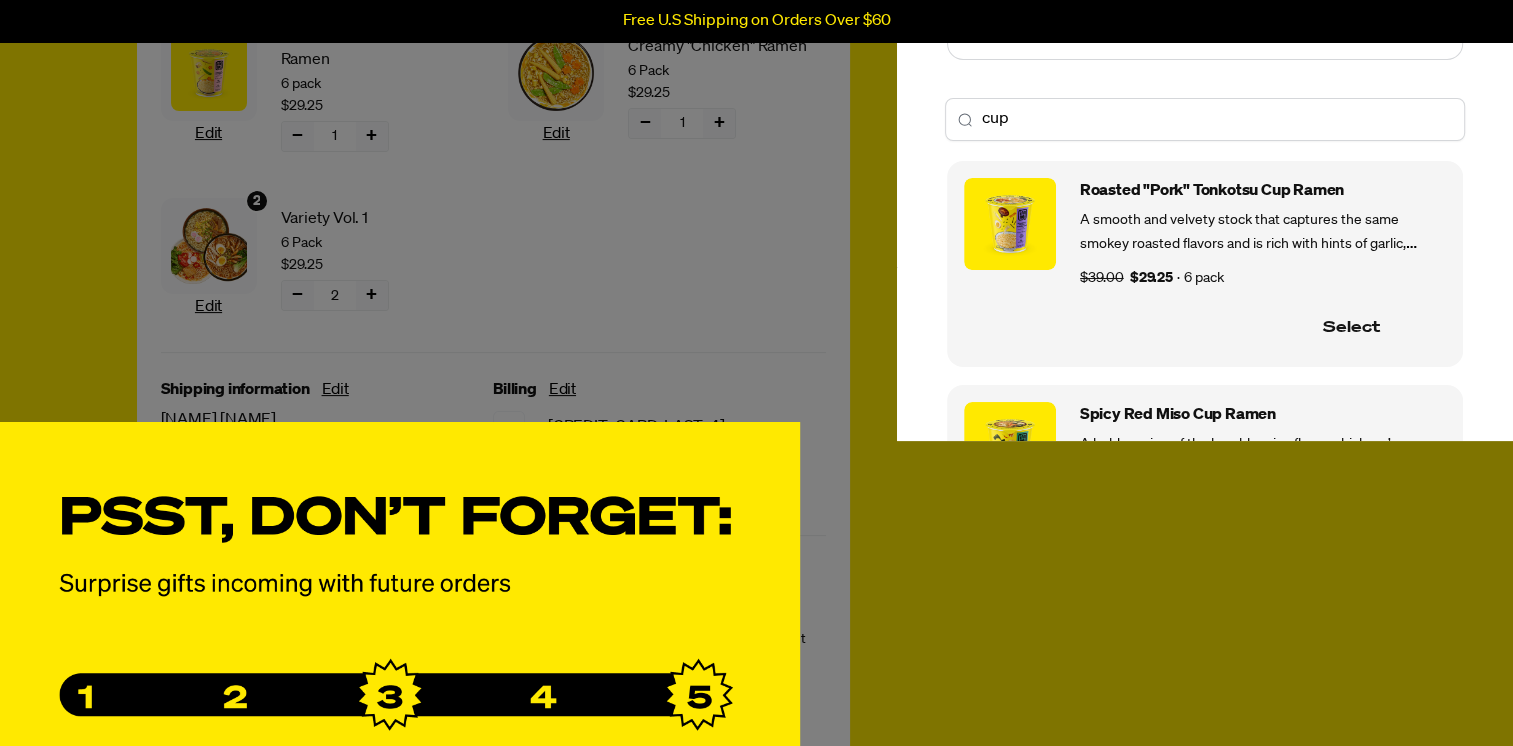 click on "Select" at bounding box center [1351, 329] 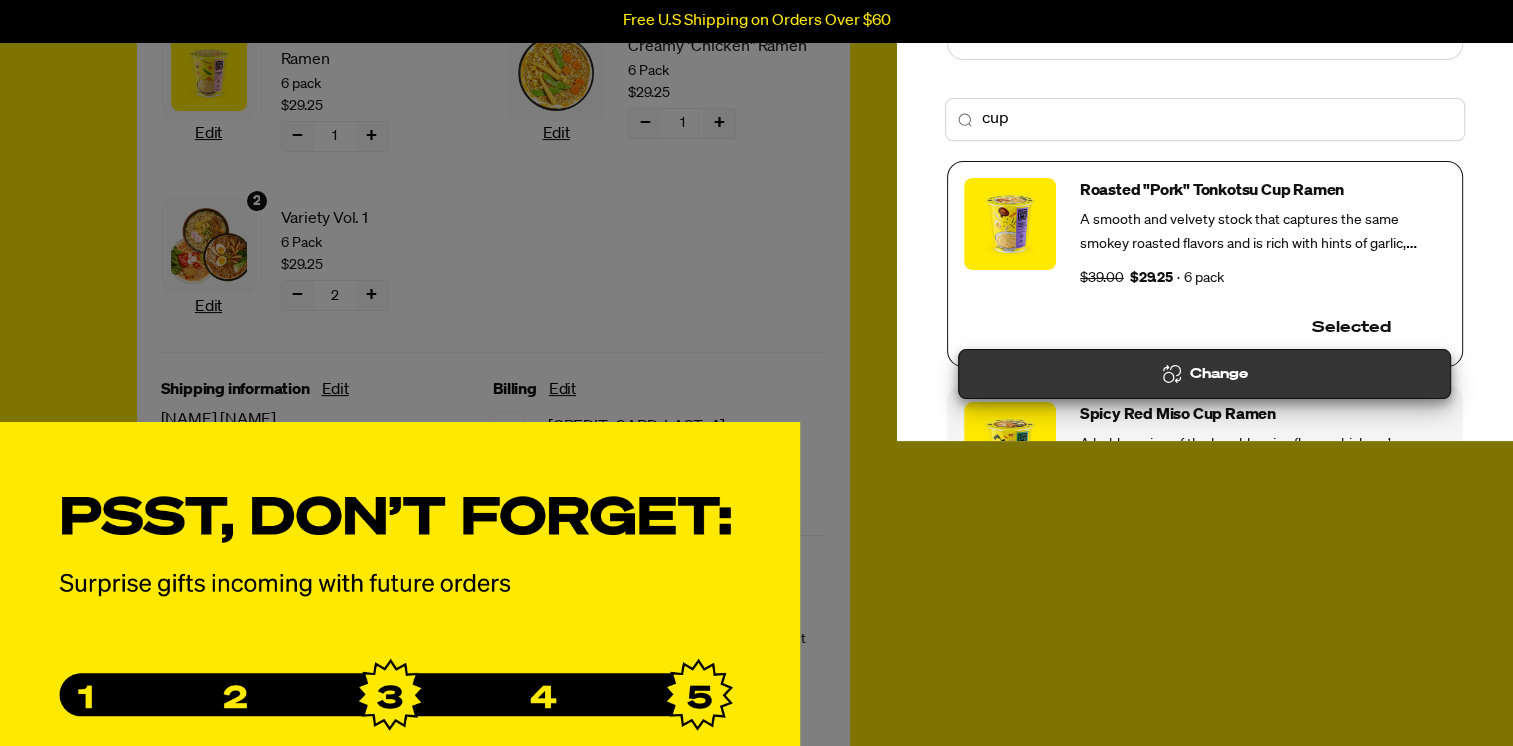 click on "Change" at bounding box center [1204, 374] 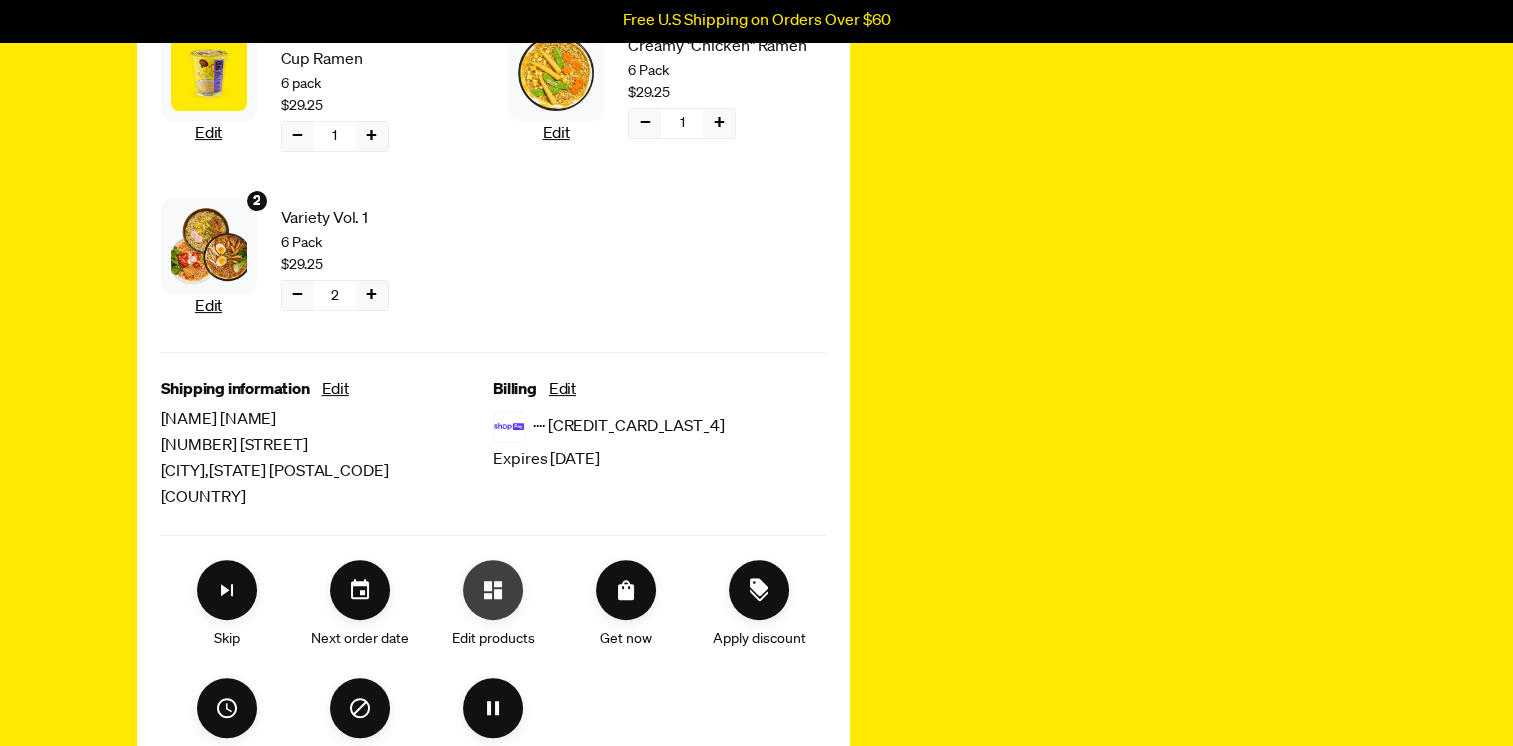 click 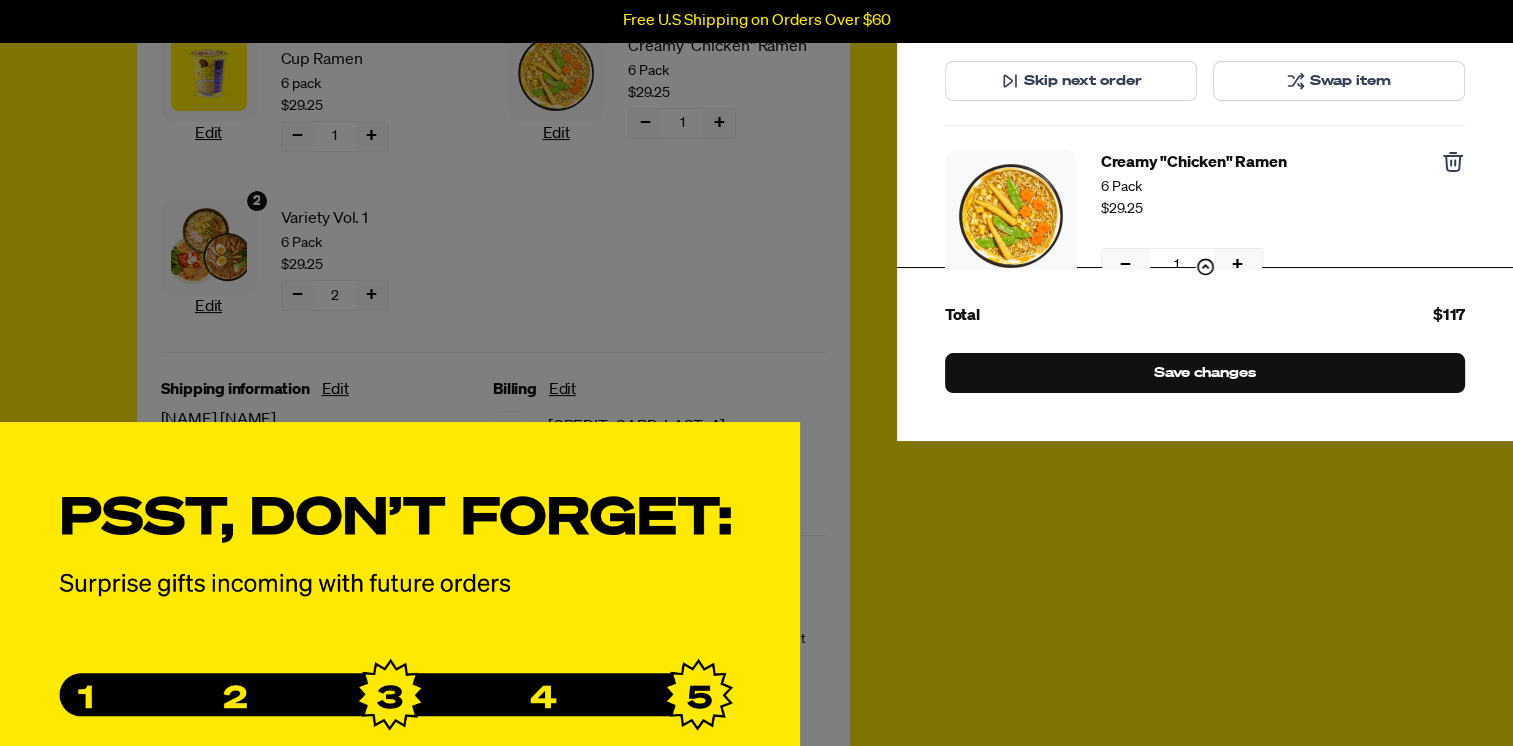 click at bounding box center [1265, 234] 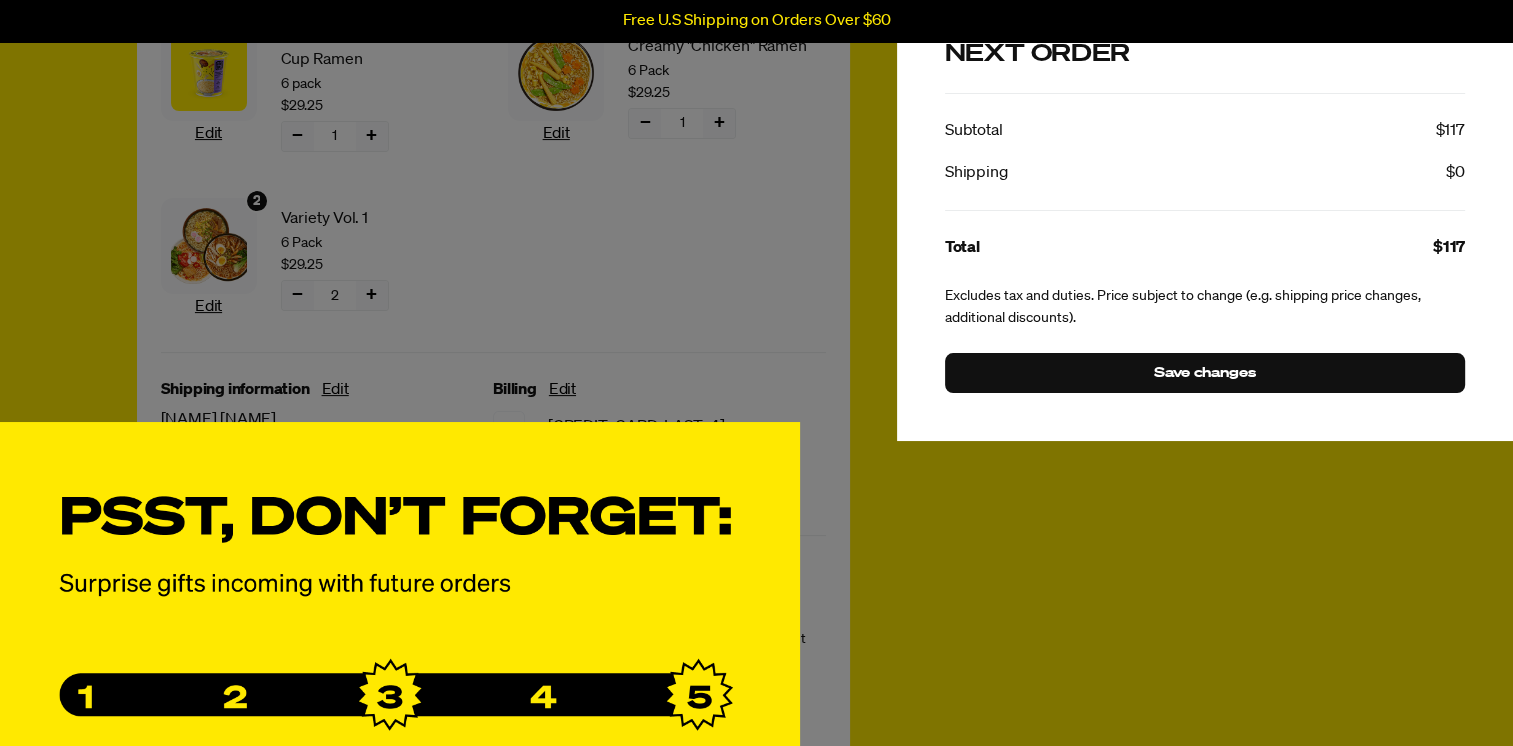 scroll, scrollTop: 0, scrollLeft: 0, axis: both 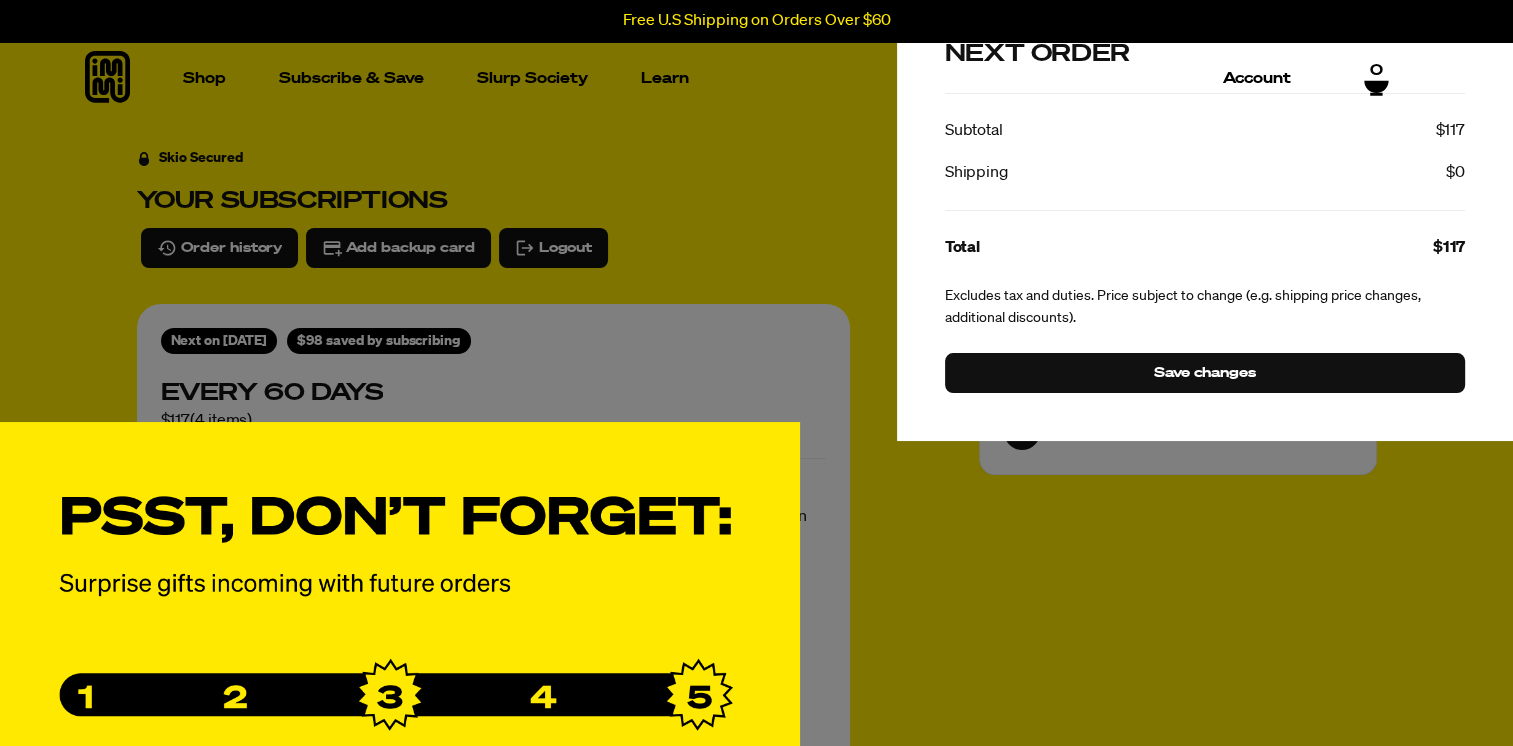 click on "Free U.S Shipping on Orders Over $60" at bounding box center (756, 21) 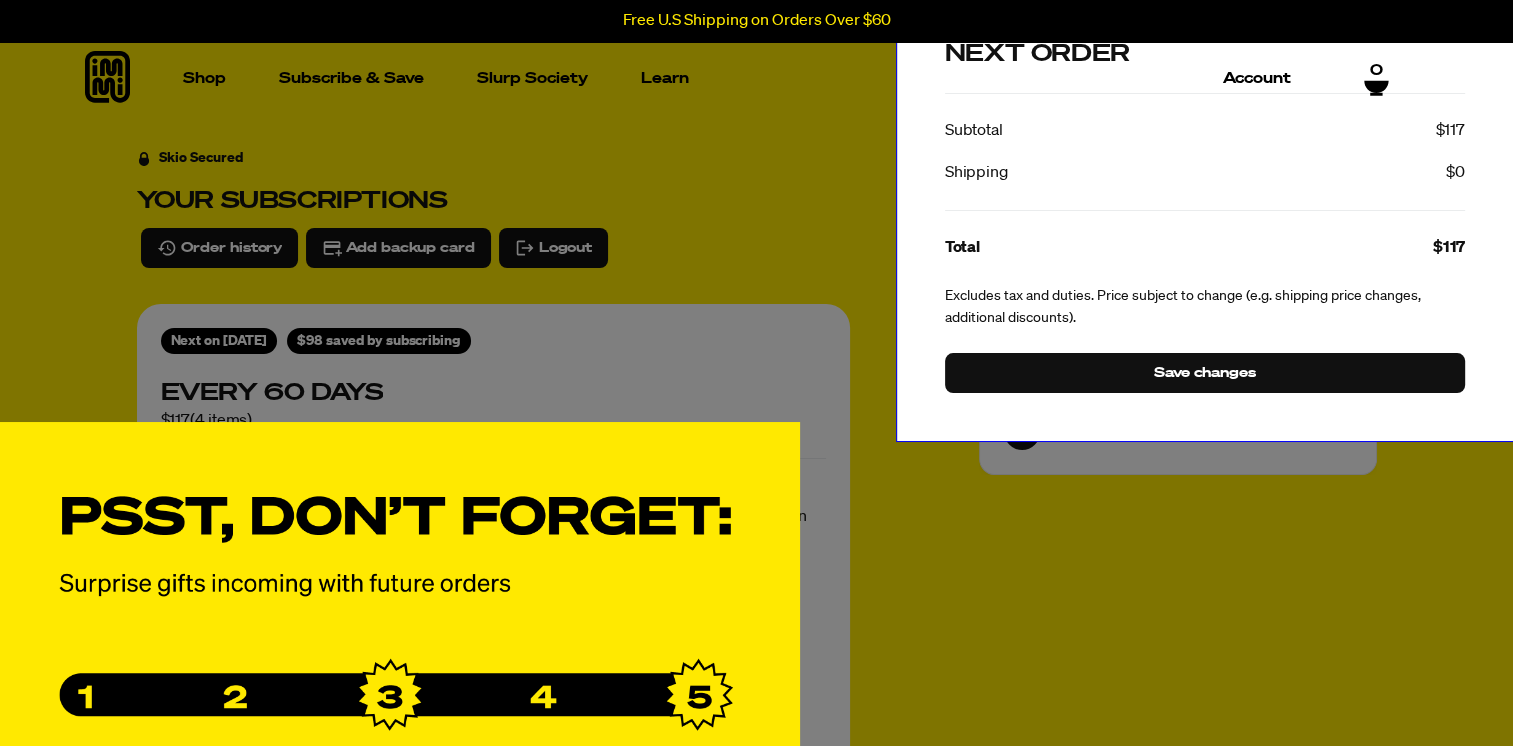 click on "Subtotal $117 Shipping $0" at bounding box center [1205, 152] 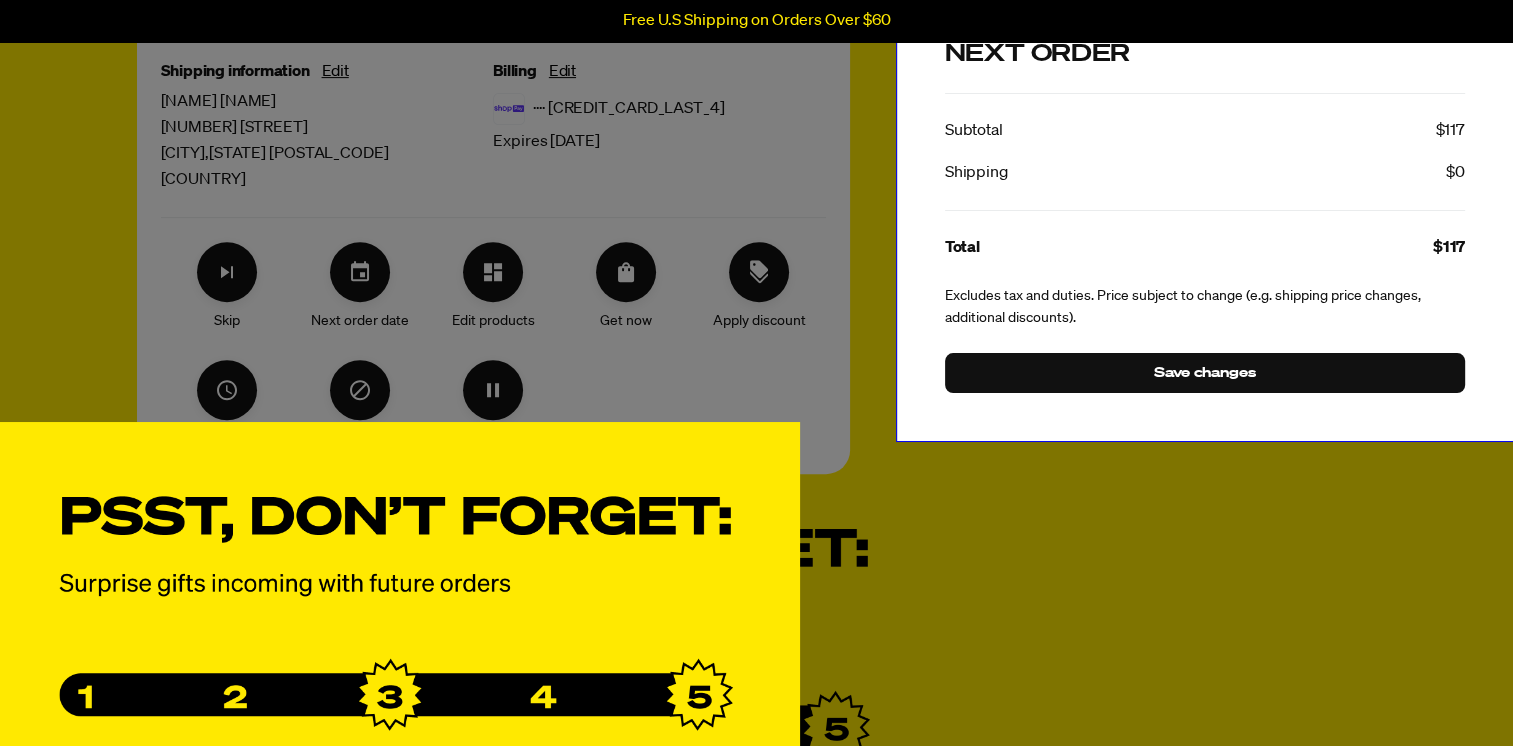 scroll, scrollTop: 765, scrollLeft: 0, axis: vertical 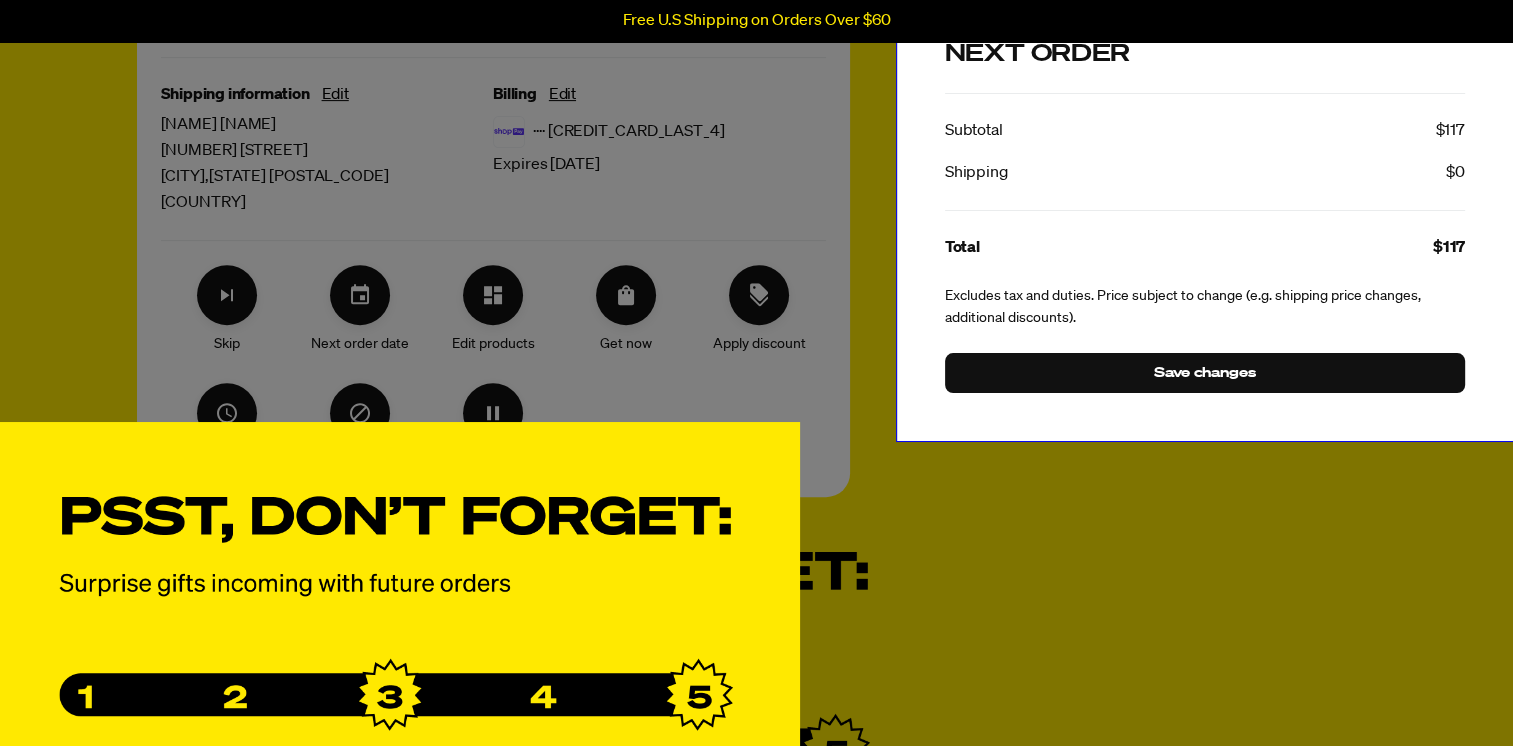 click on "Excludes tax and duties. Price subject to change (e.g. shipping price changes, additional discounts)." at bounding box center (1205, 307) 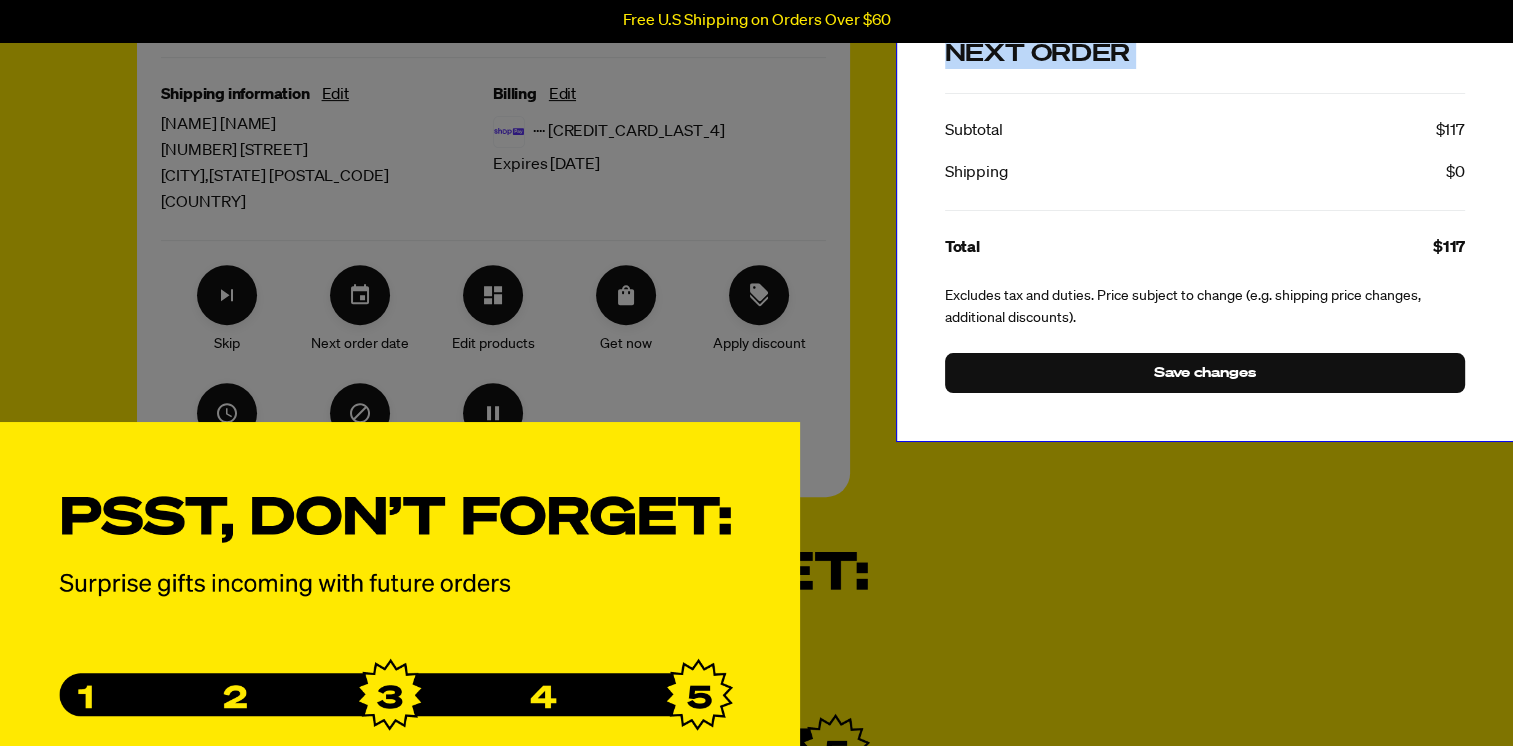 click on "Next Order" at bounding box center [1205, 54] 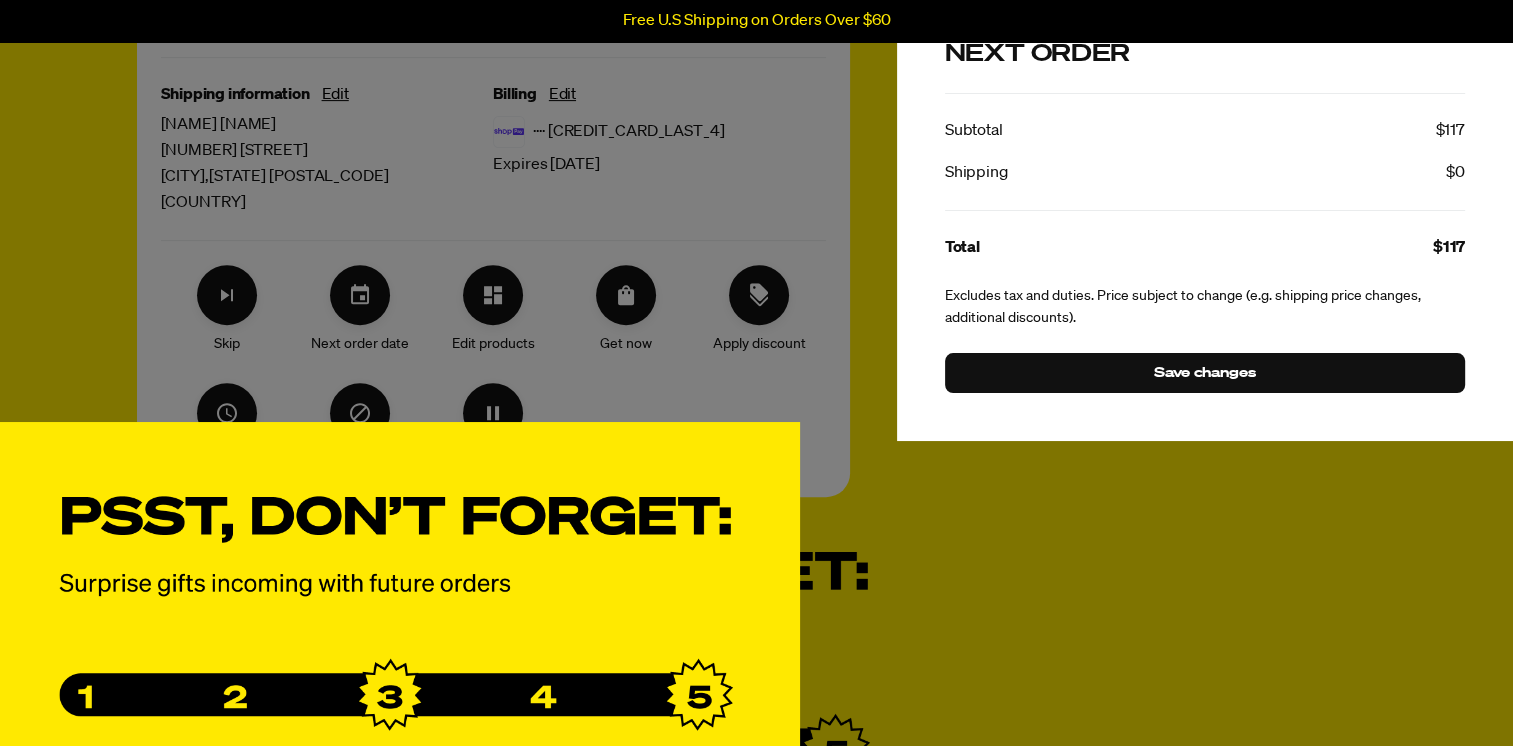 click on "Manage product(s) Roasted "Pork" Tonkotsu Cup Ramen 6 pack $29.25 − 1 + − 1 +    Skip next order    Swap item Creamy "Chicken" Ramen 6 Pack $29.25 − 1 + − 1 +    Skip next order    Swap item Variety Vol. 1 6 Pack $58.50 − 2 + − 2 +    Skip next order    Swap item Add product(s) to subscription Add to your next order Veggie Topping Mix $20   $15 Next Order Subtotal $117 Shipping $0 Total $117 Excludes tax and duties. Price subject to change (e.g. shipping price changes, additional discounts). Save changes" at bounding box center [756, 373] 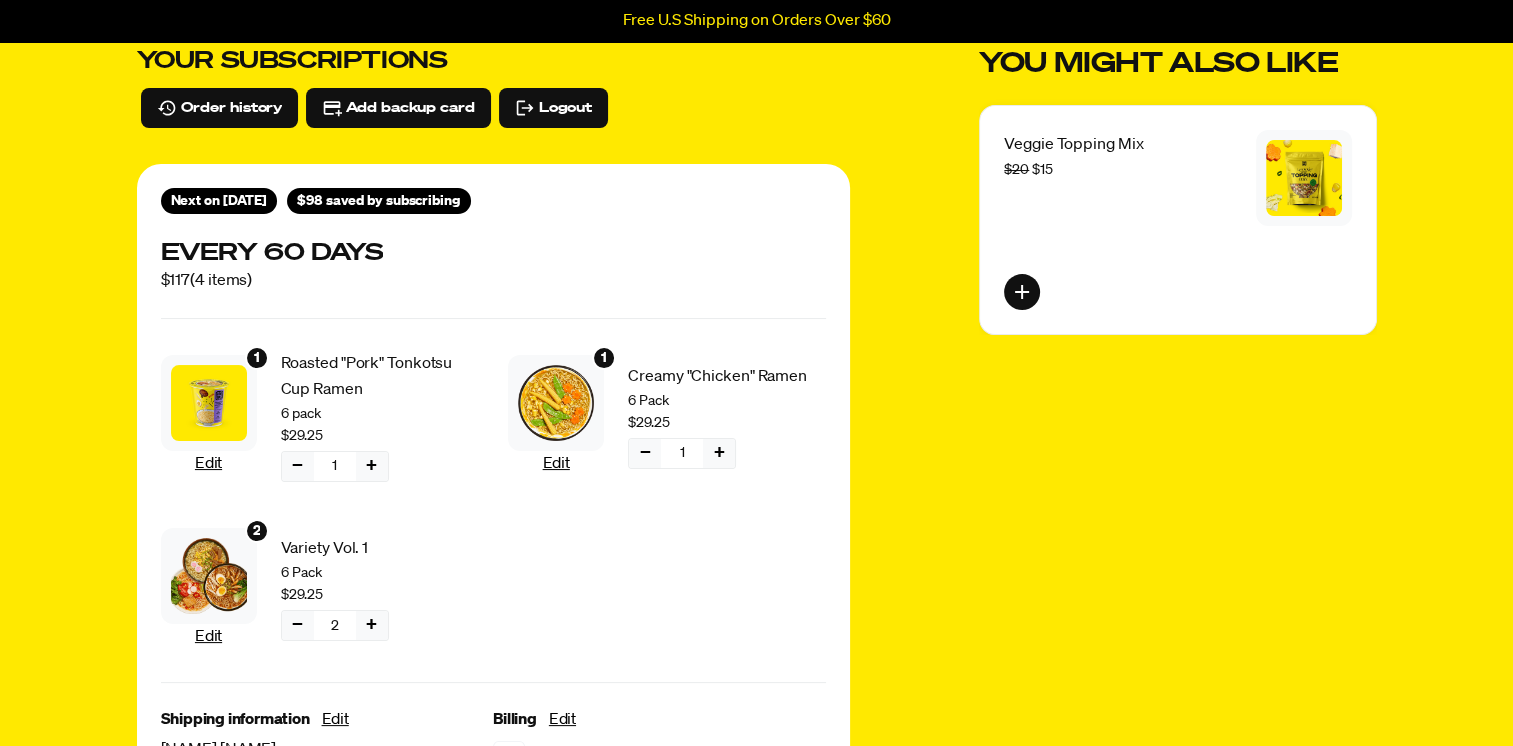 scroll, scrollTop: 76, scrollLeft: 0, axis: vertical 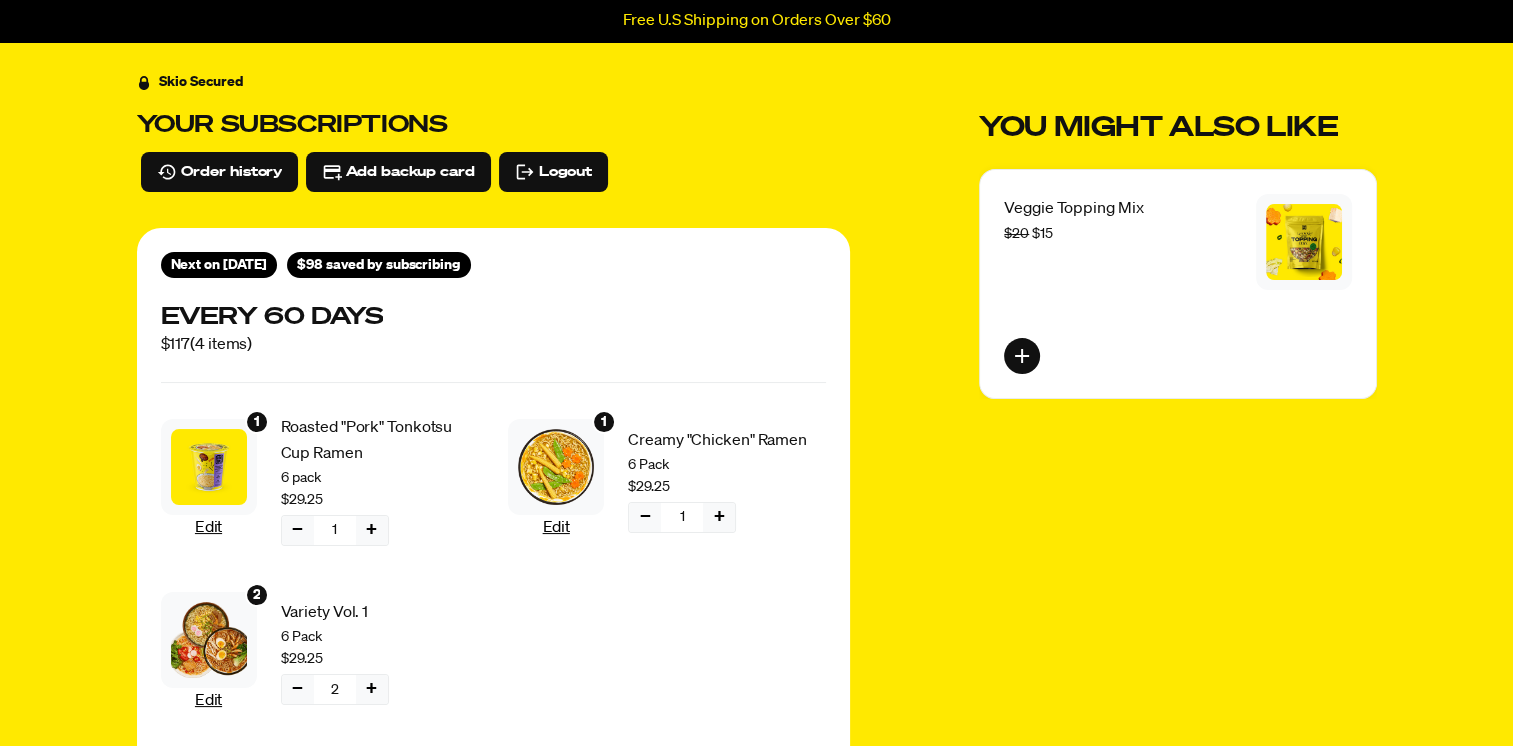 click on "−" at bounding box center [298, 689] 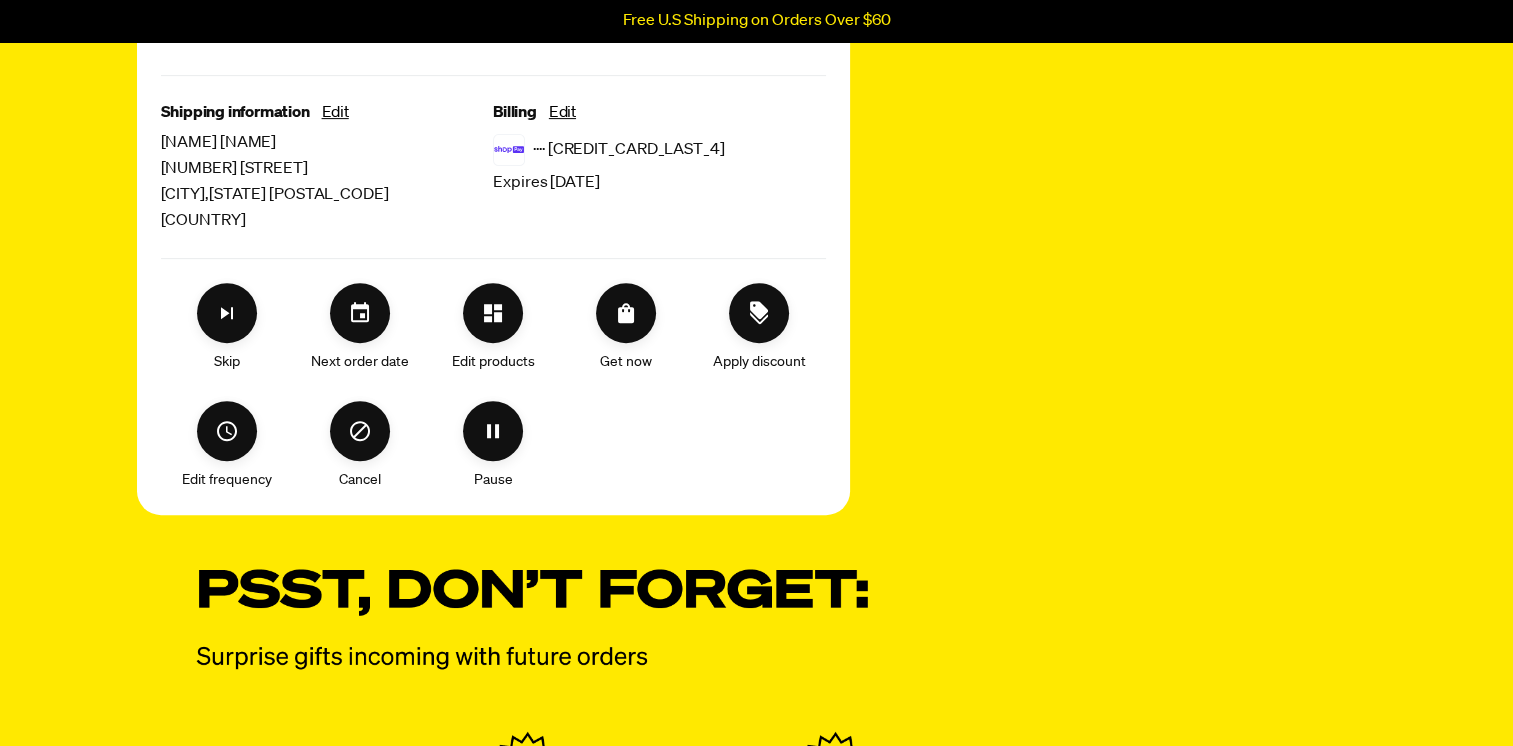 scroll, scrollTop: 750, scrollLeft: 0, axis: vertical 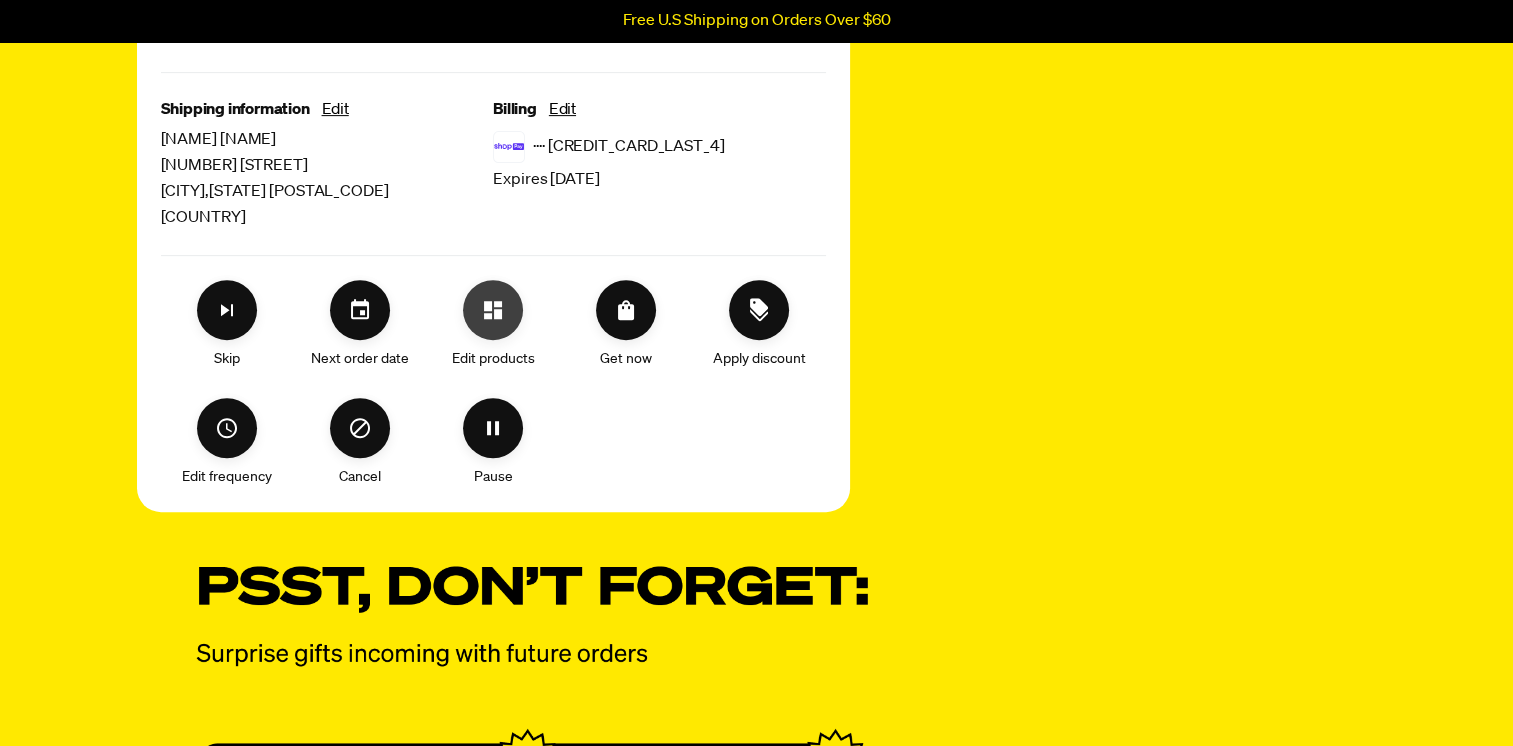 click 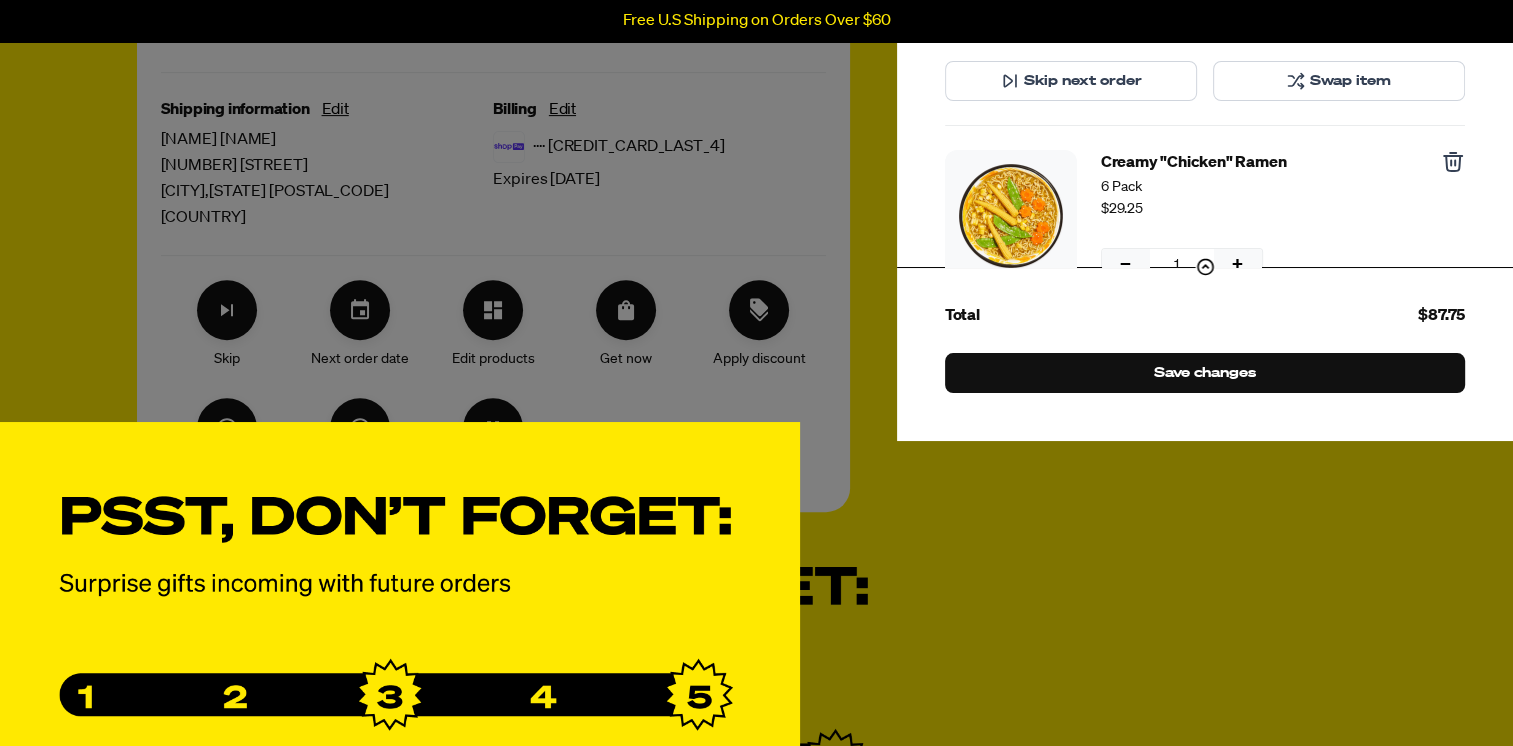 click on "Roasted "Pork" Tonkotsu Cup Ramen 6 pack $29.25 − 1 + − 1 +    Skip next order    Swap item" at bounding box center (1205, 3) 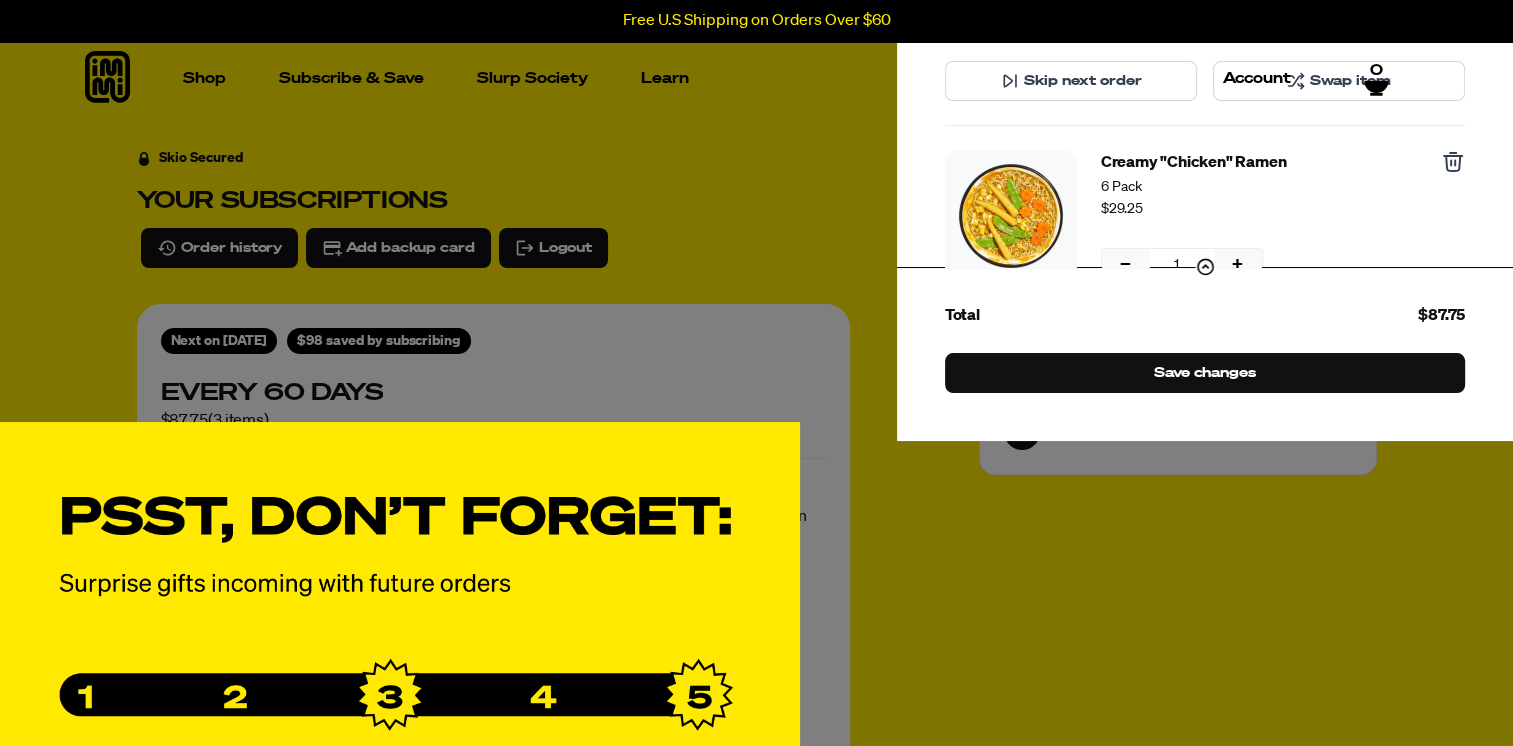click on "Manage product(s) Roasted "Pork" Tonkotsu Cup Ramen 6 pack $29.25 − 1 + − 1 +    Skip next order    Swap item Creamy "Chicken" Ramen 6 Pack $29.25 − 1 + − 1 +    Skip next order    Swap item Variety Vol. 1 6 Pack $29.25 − 1 + − 1 +    Skip next order    Swap item Add product(s) to subscription Add to your next order Veggie Topping Mix $20   $15 Next Order Subtotal $87.75 Shipping $0 Total $87.75 Save changes" at bounding box center [756, 373] 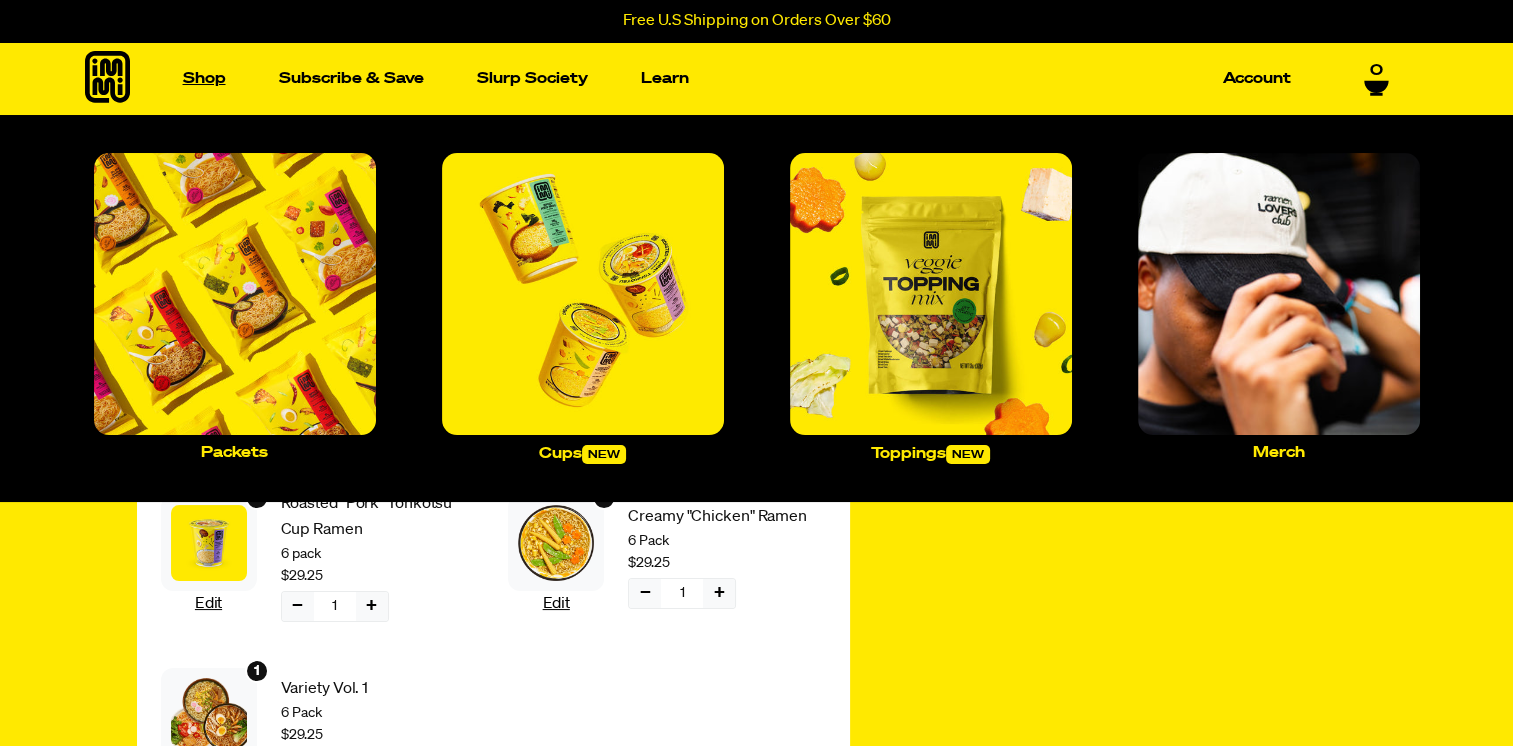 click on "Shop" at bounding box center [204, 78] 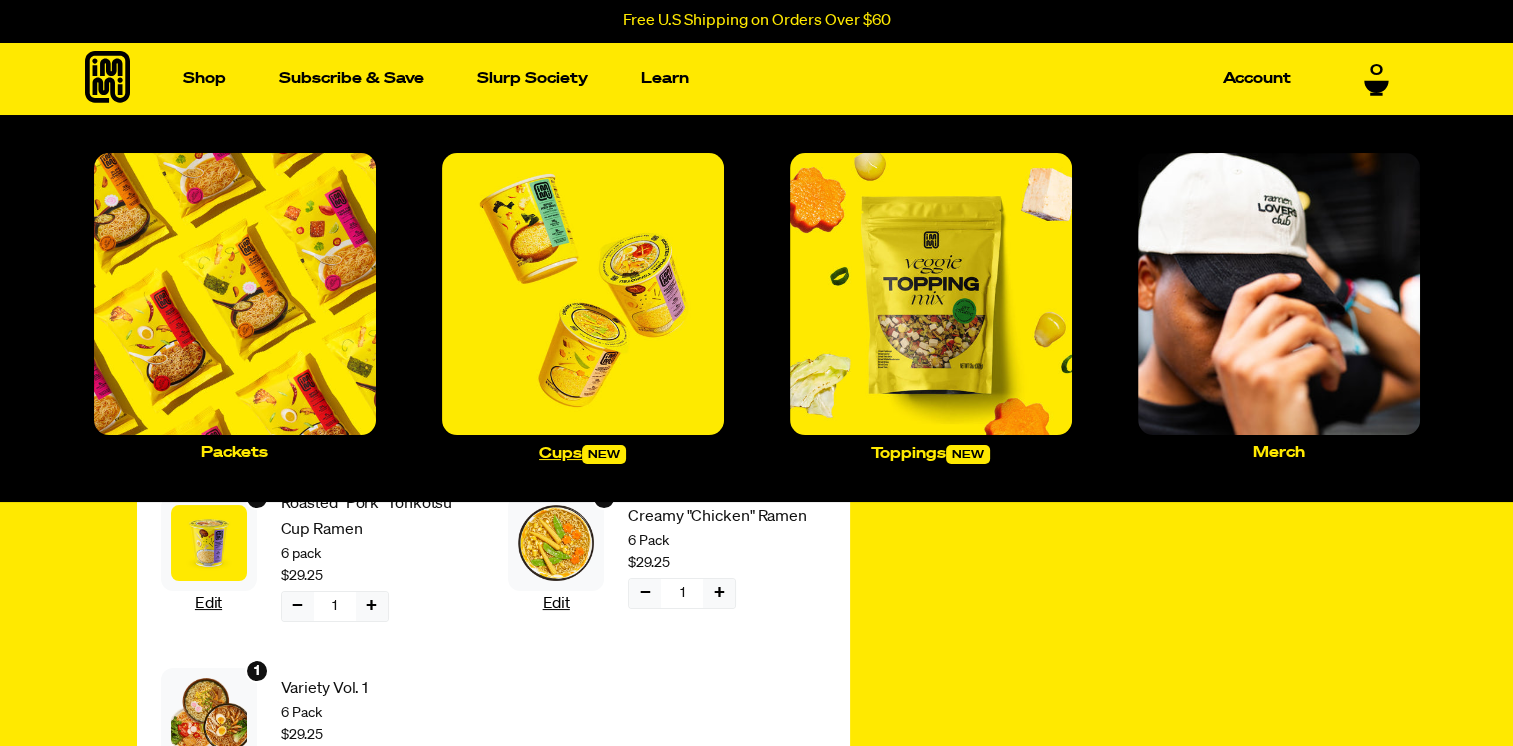 click at bounding box center [583, 294] 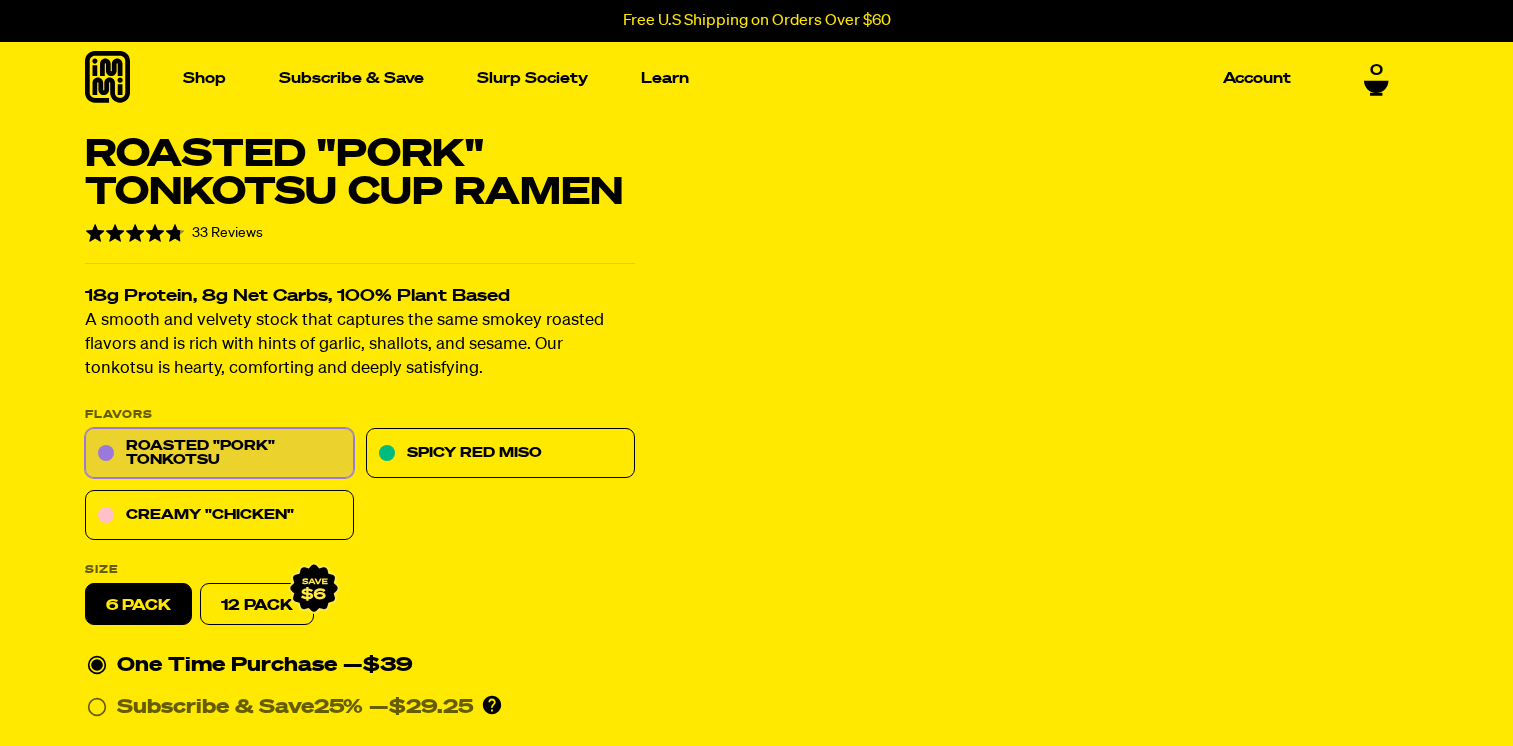 scroll, scrollTop: 0, scrollLeft: 0, axis: both 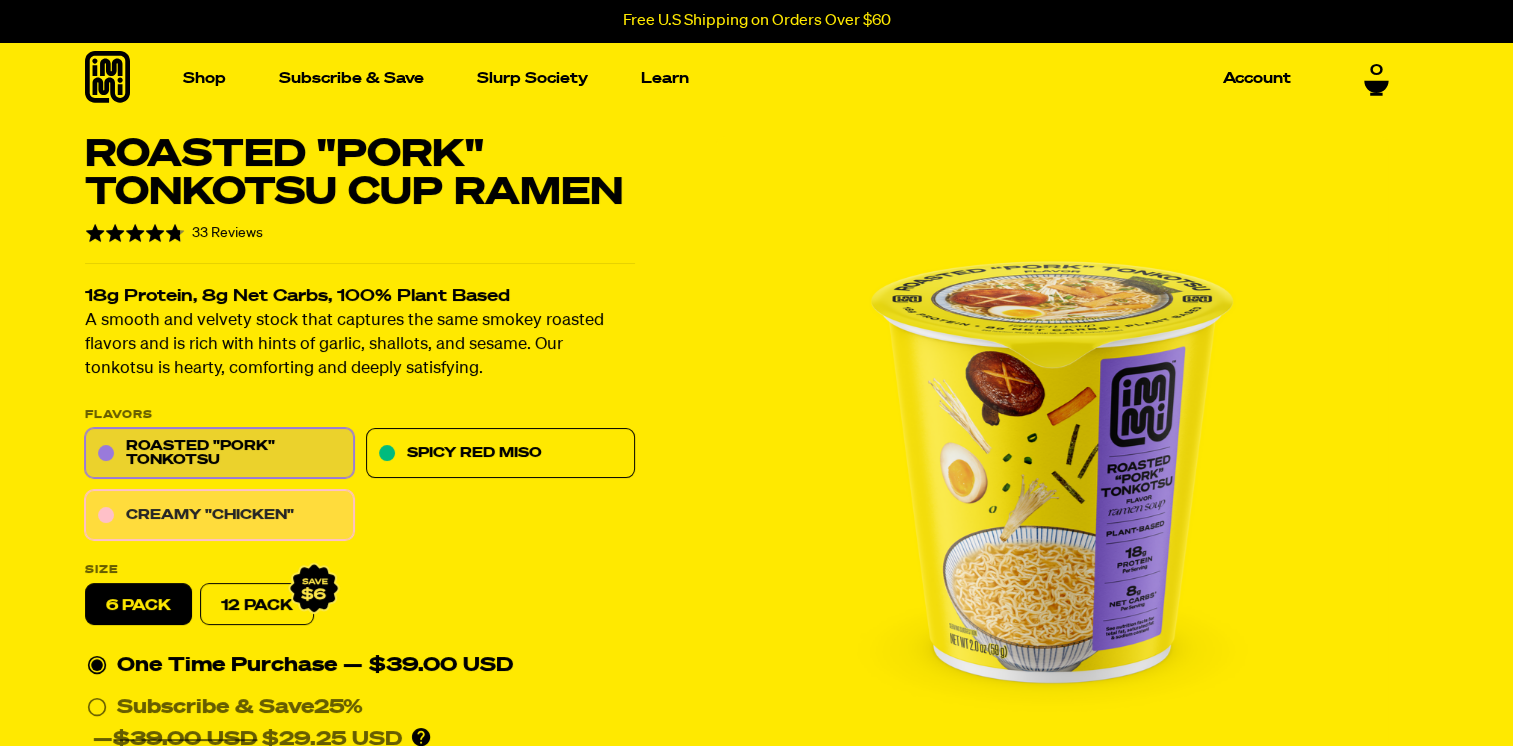 click on "Creamy "Chicken"" at bounding box center (219, 516) 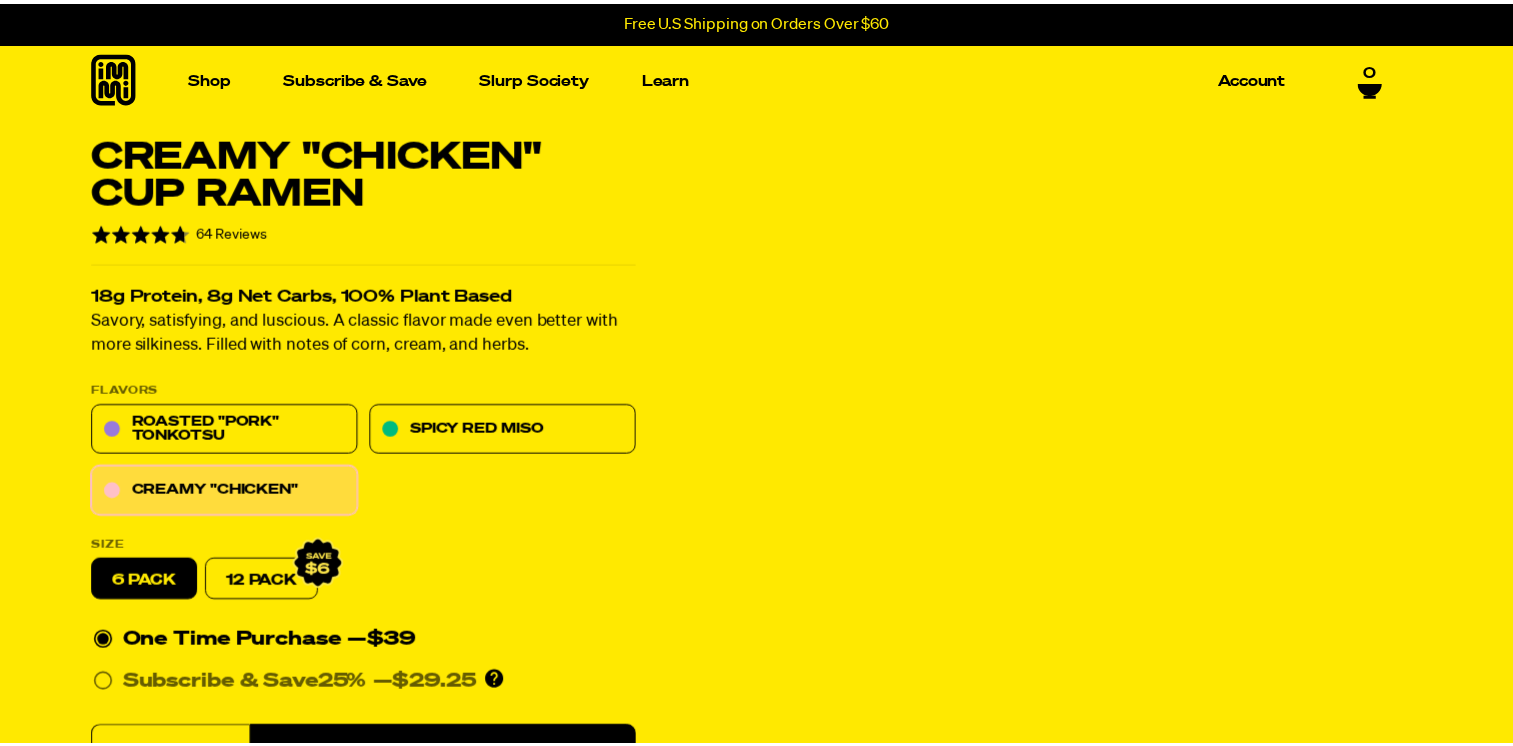 scroll, scrollTop: 0, scrollLeft: 0, axis: both 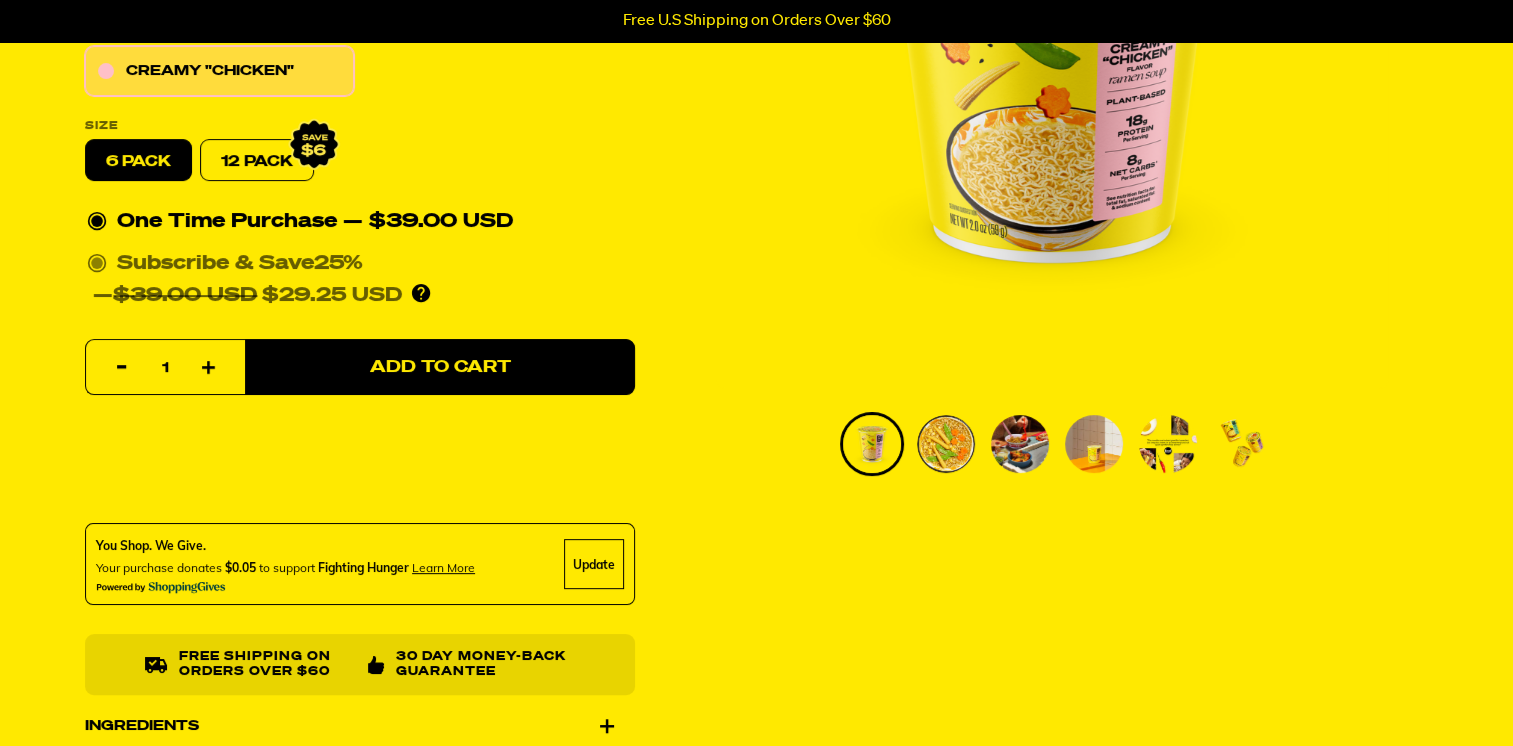 click 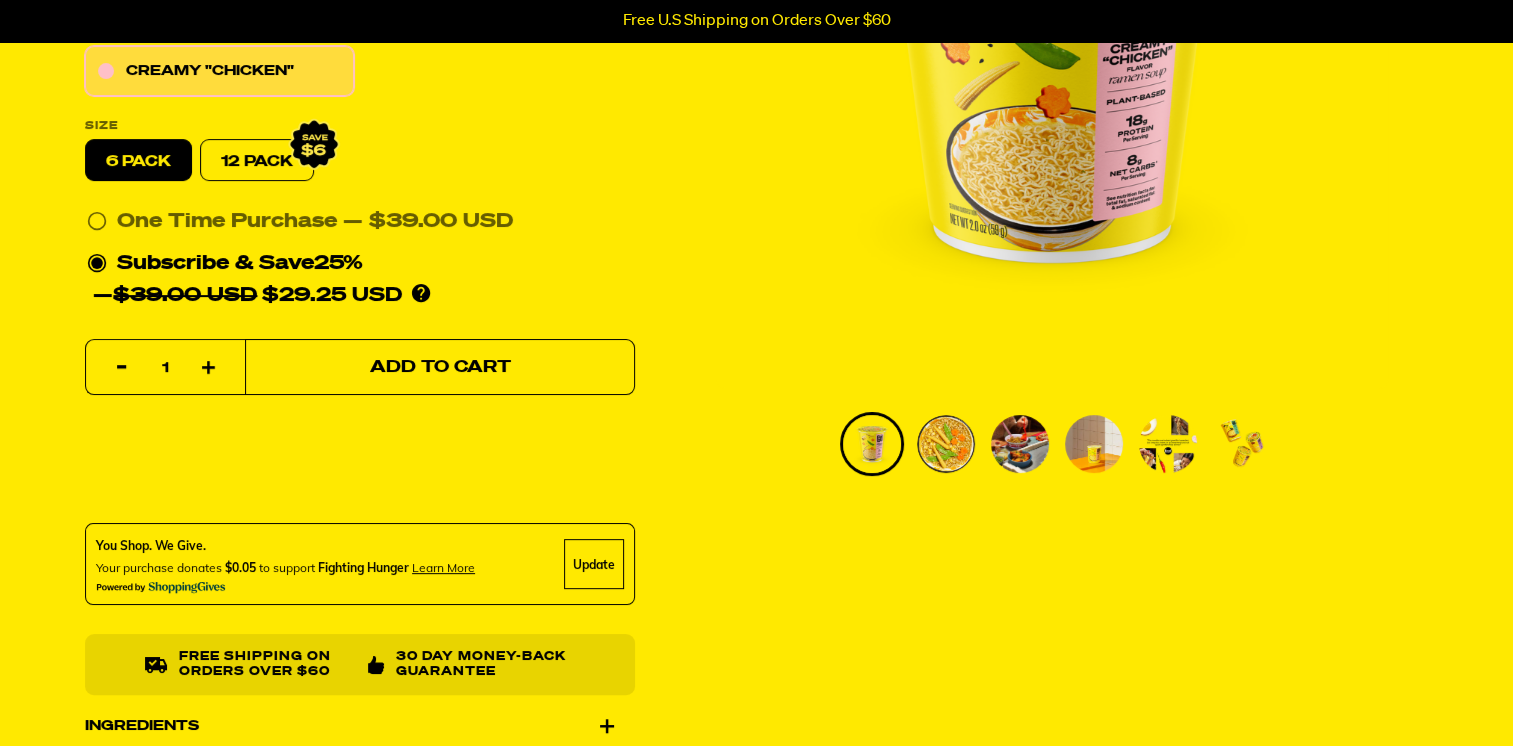 click on "Add to Cart" at bounding box center [439, 367] 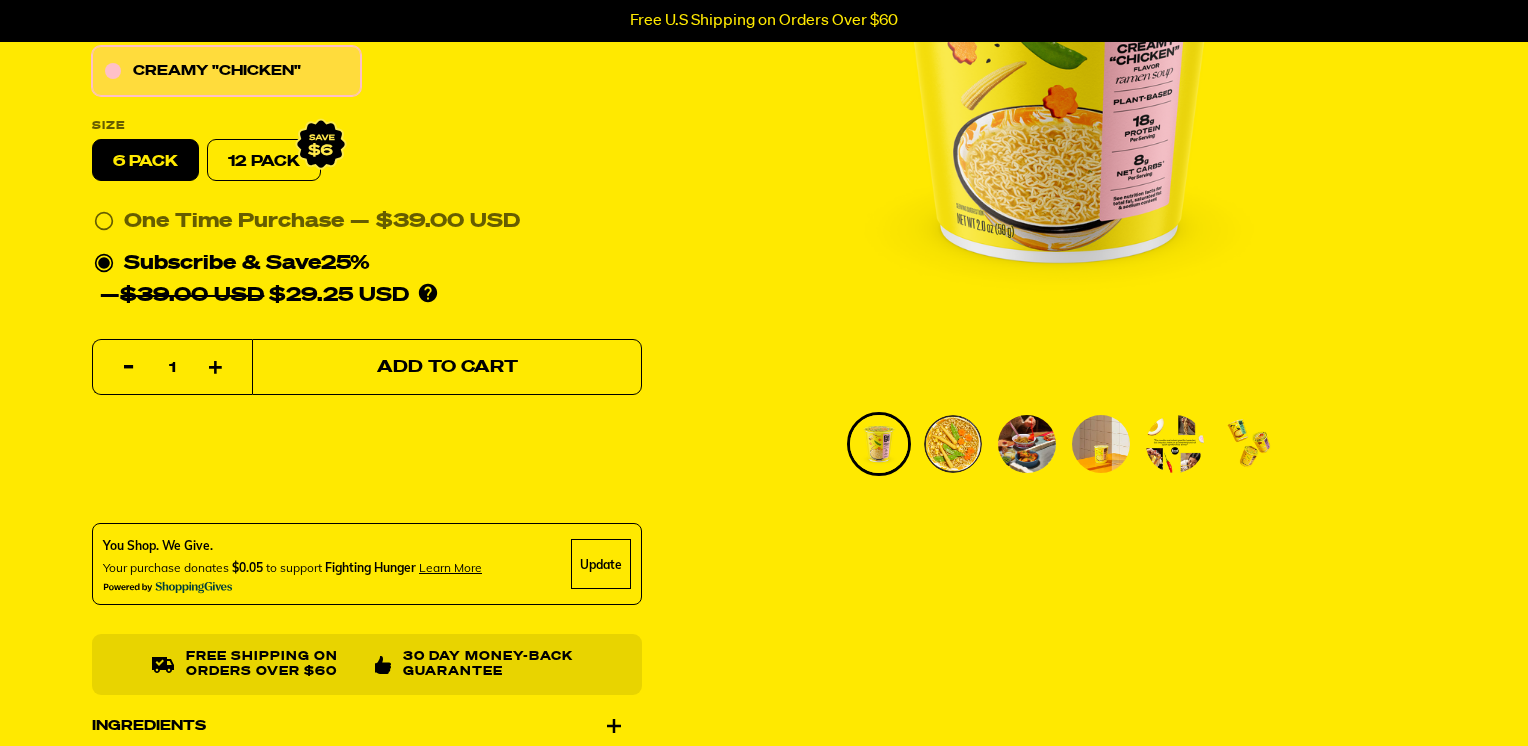 select on "Every 30 Days" 